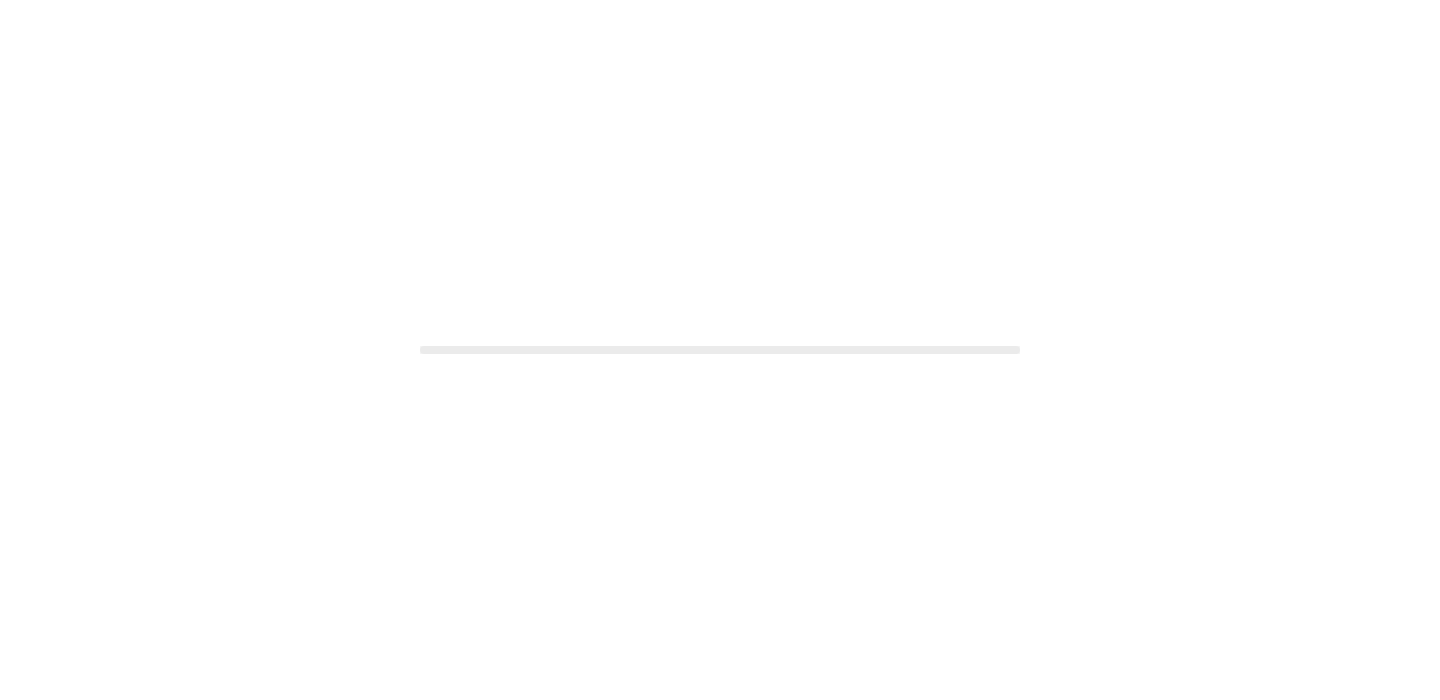 scroll, scrollTop: 0, scrollLeft: 0, axis: both 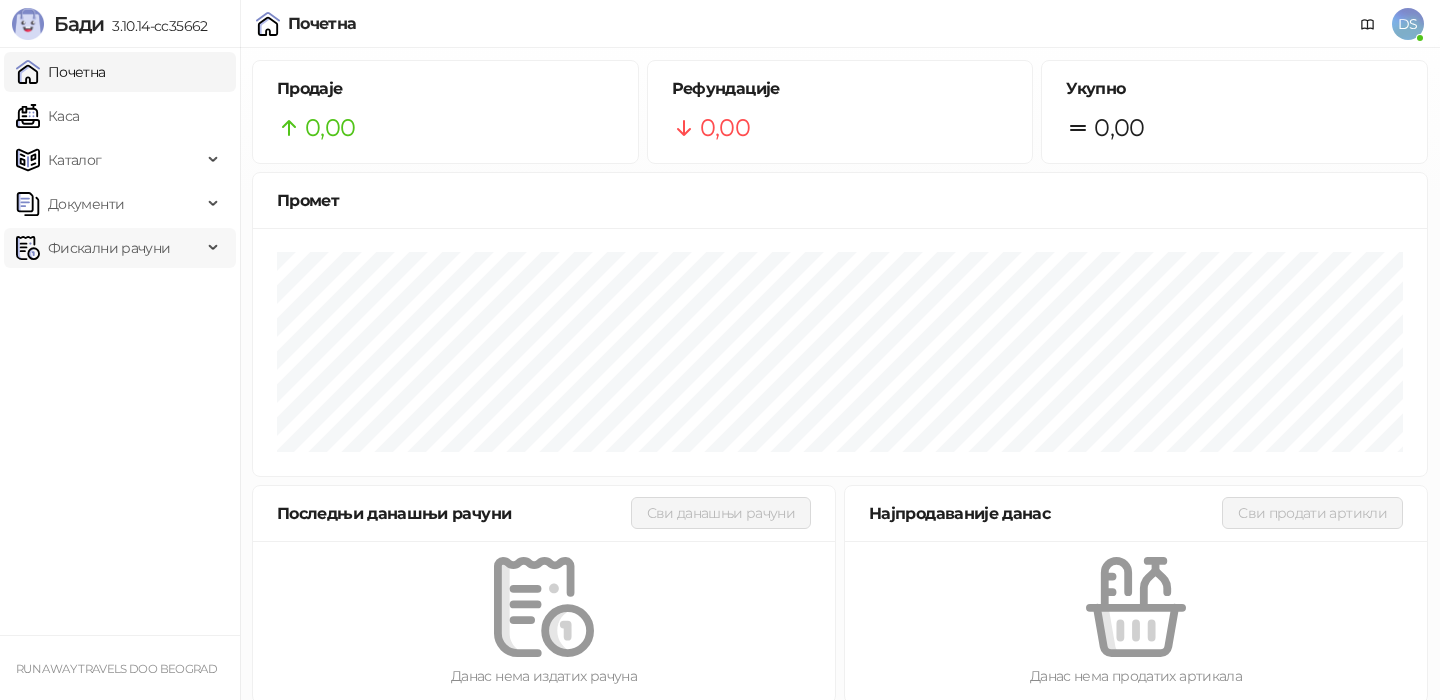 click on "Фискални рачуни" at bounding box center (109, 248) 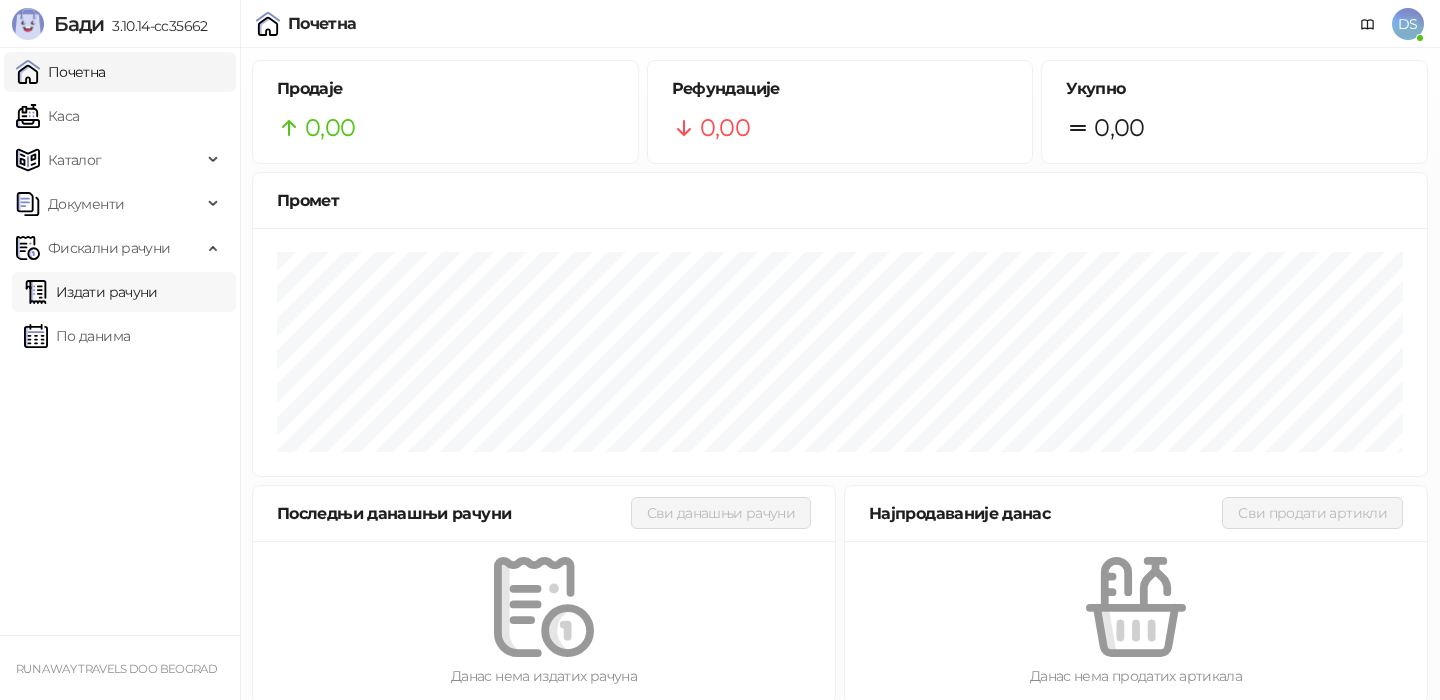 click on "Издати рачуни" at bounding box center [91, 292] 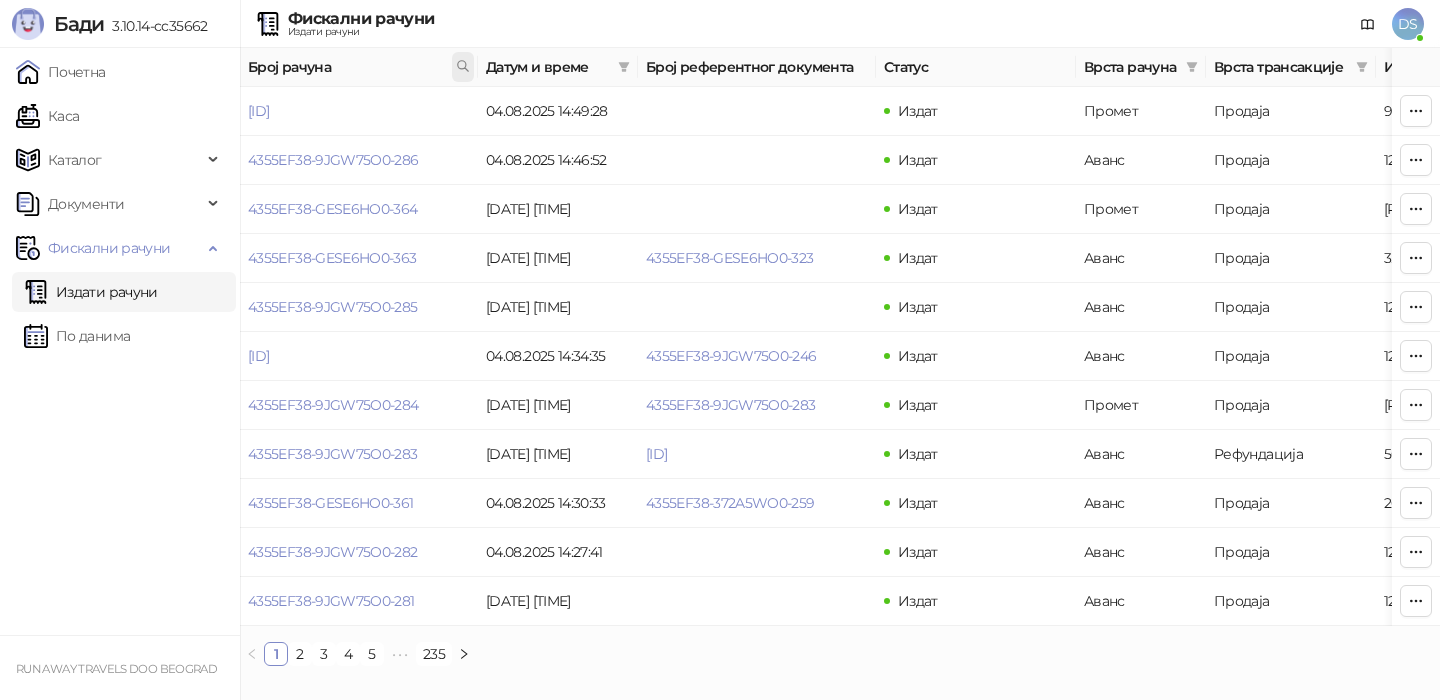 click 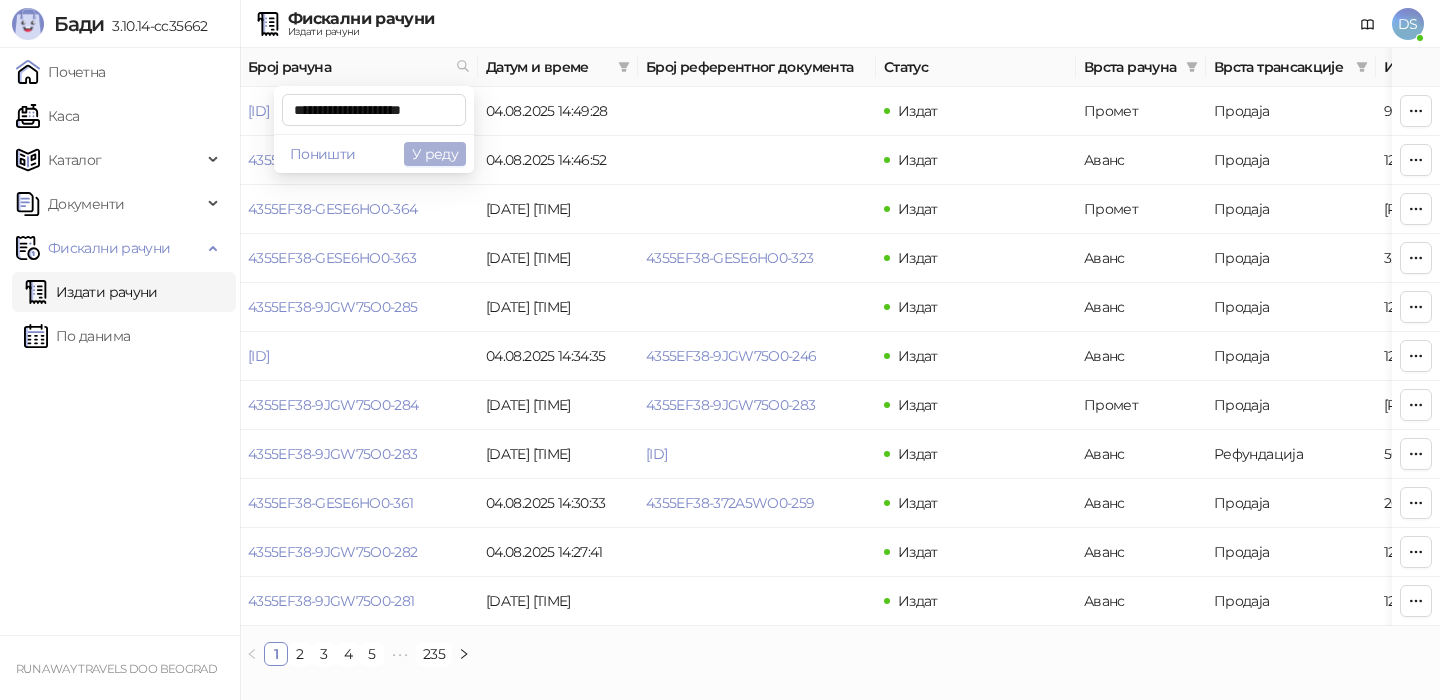 type on "**********" 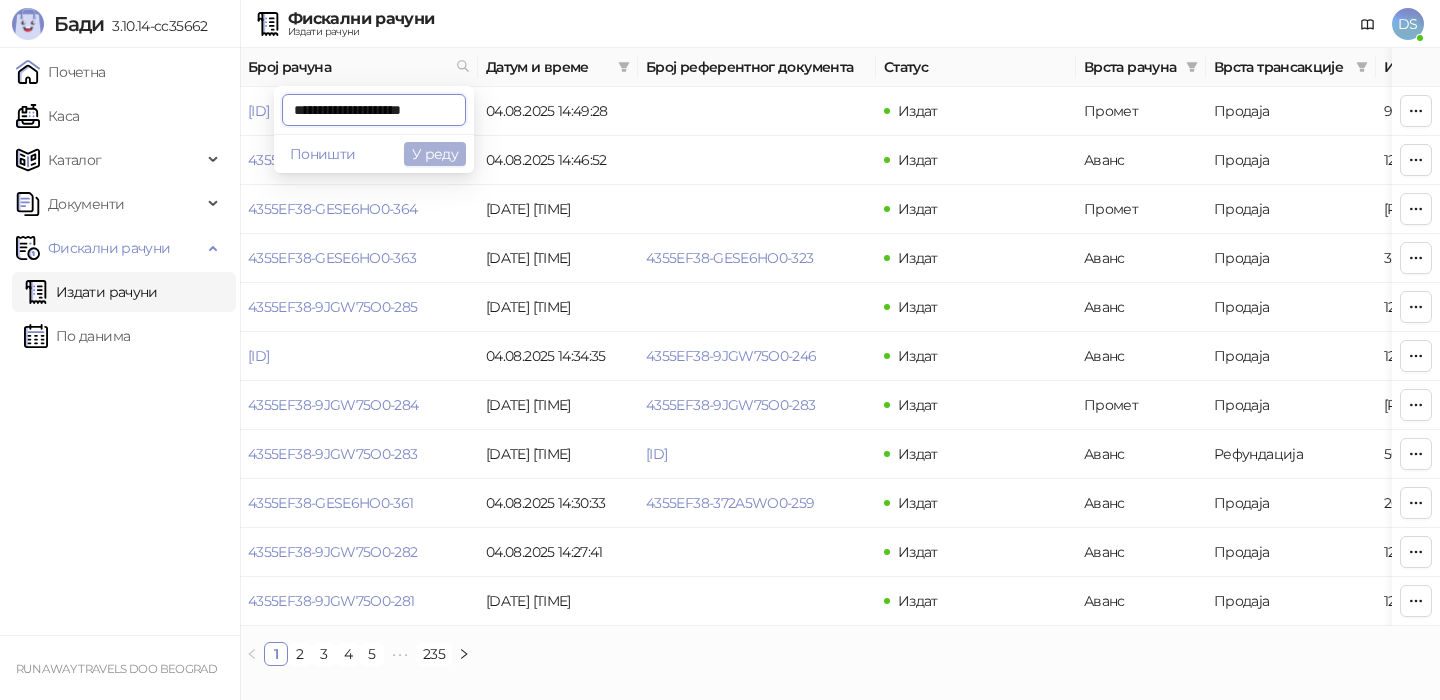 click on "У реду" at bounding box center (435, 154) 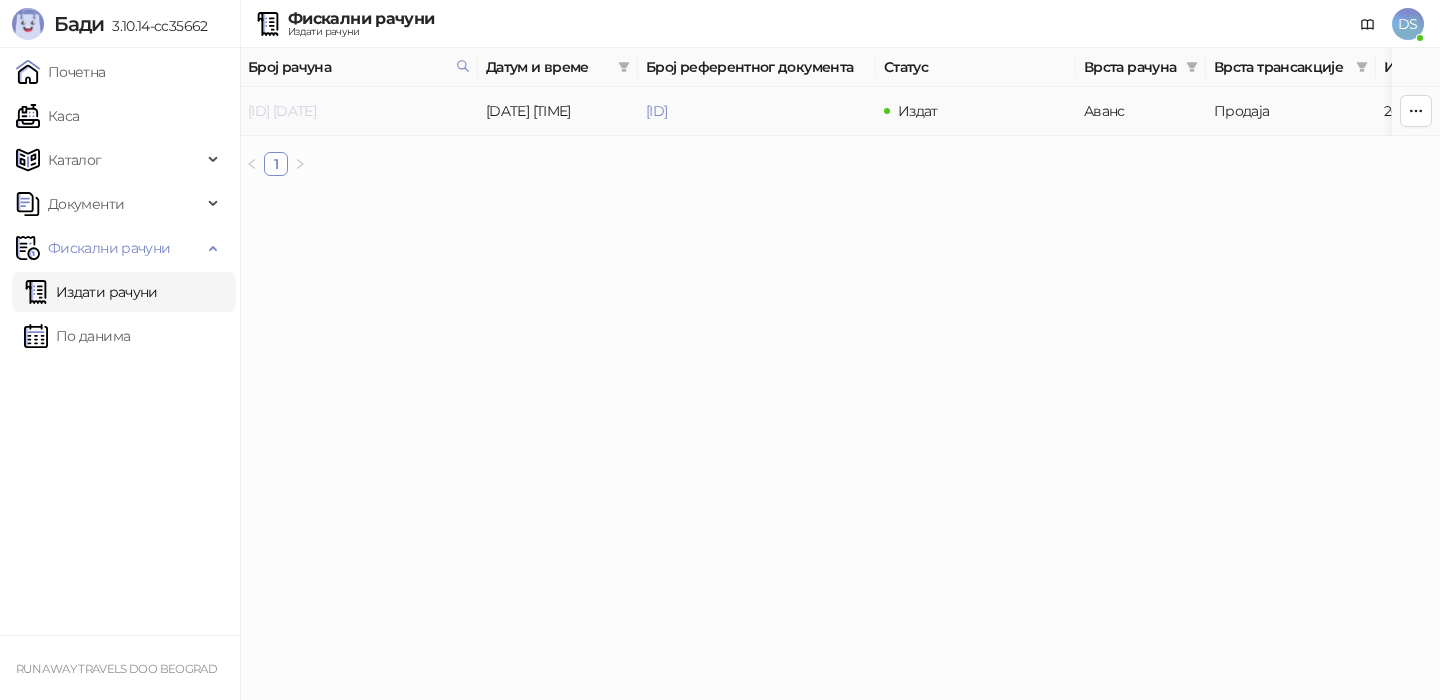click on "[ID] [DATE]" at bounding box center (282, 111) 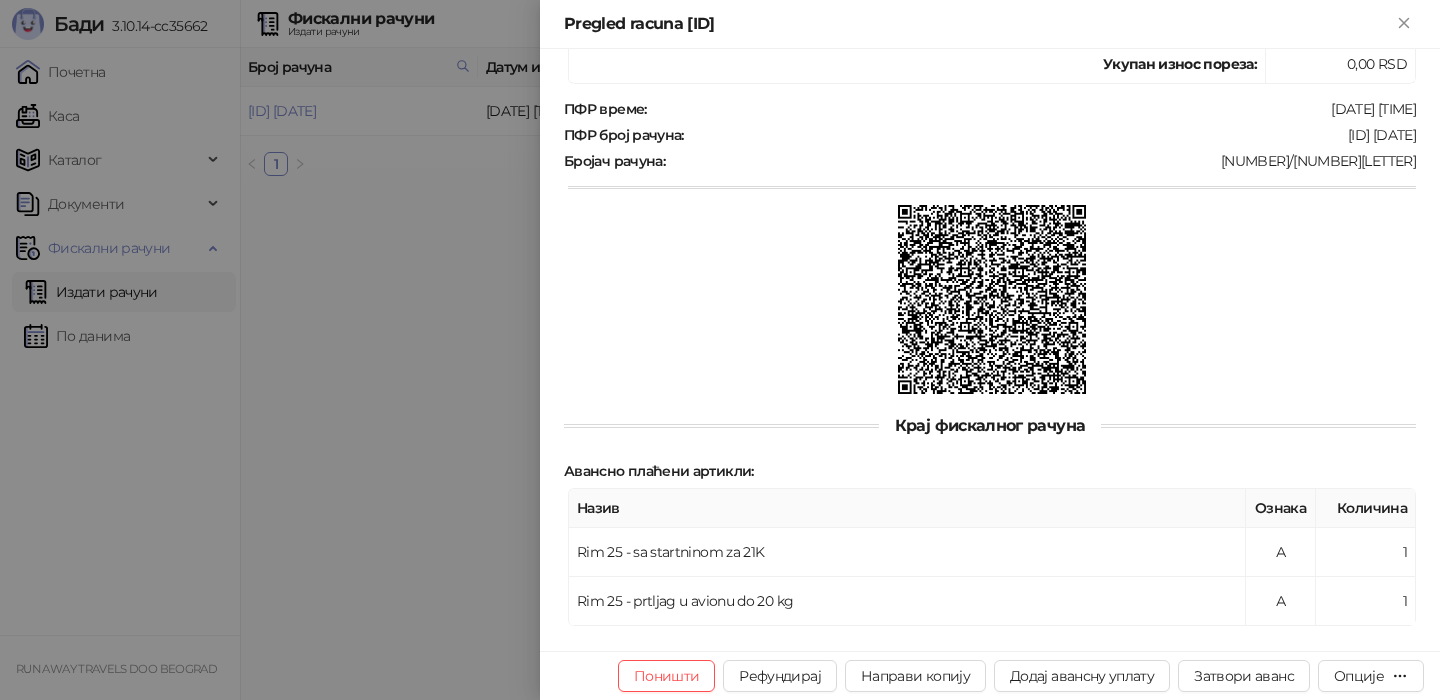scroll, scrollTop: 0, scrollLeft: 0, axis: both 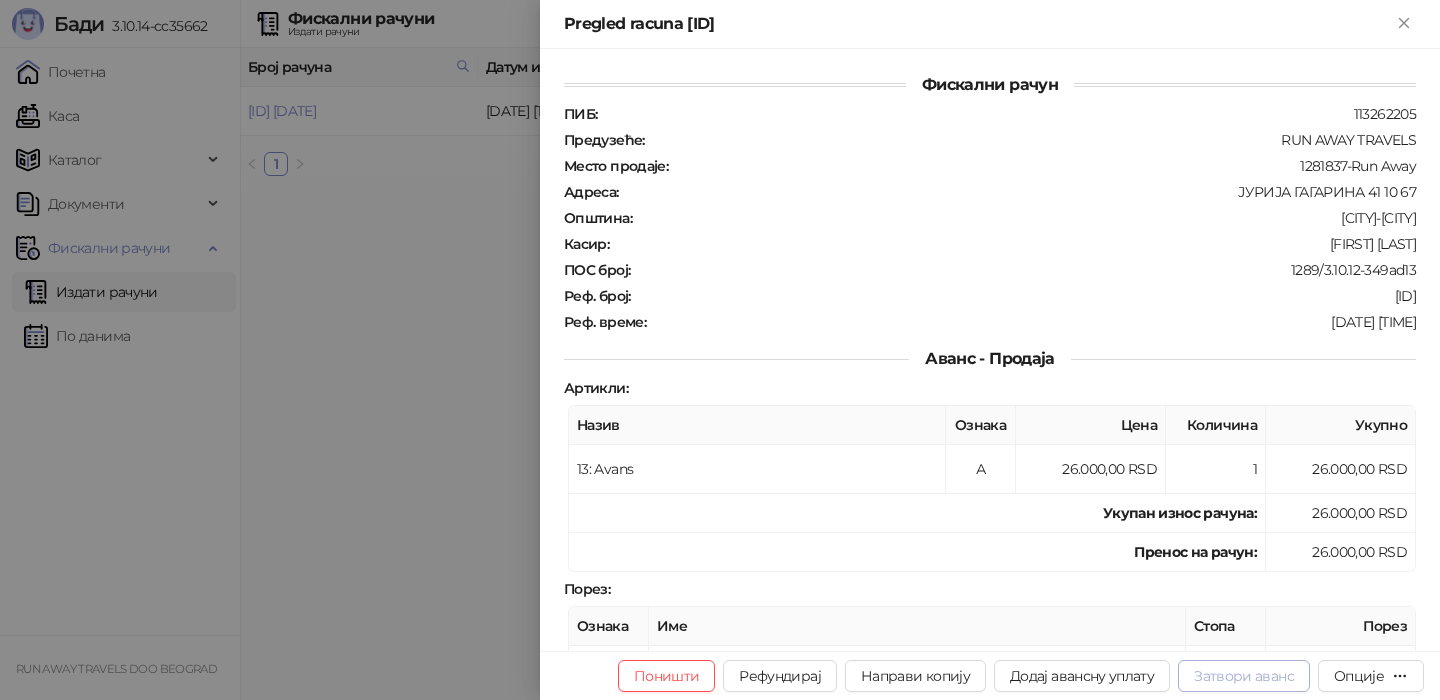 click on "Затвори аванс" at bounding box center [1244, 676] 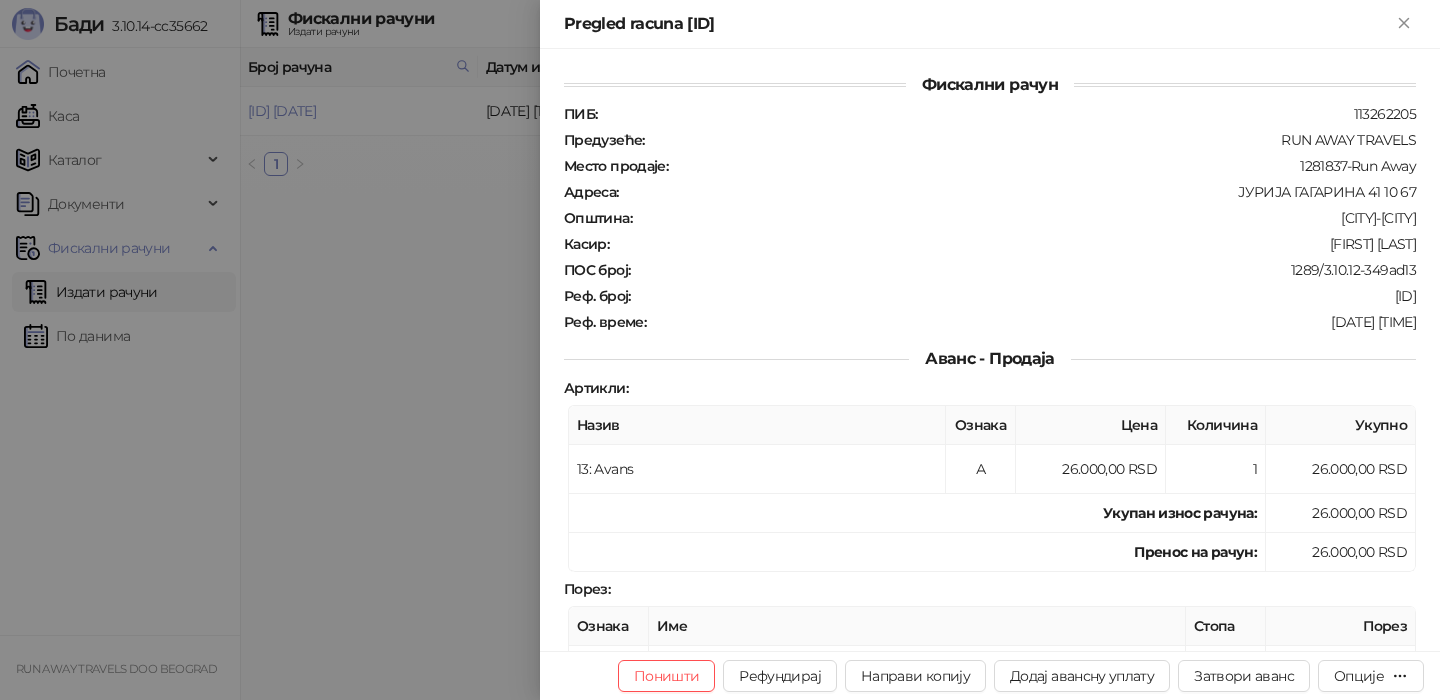 type on "**********" 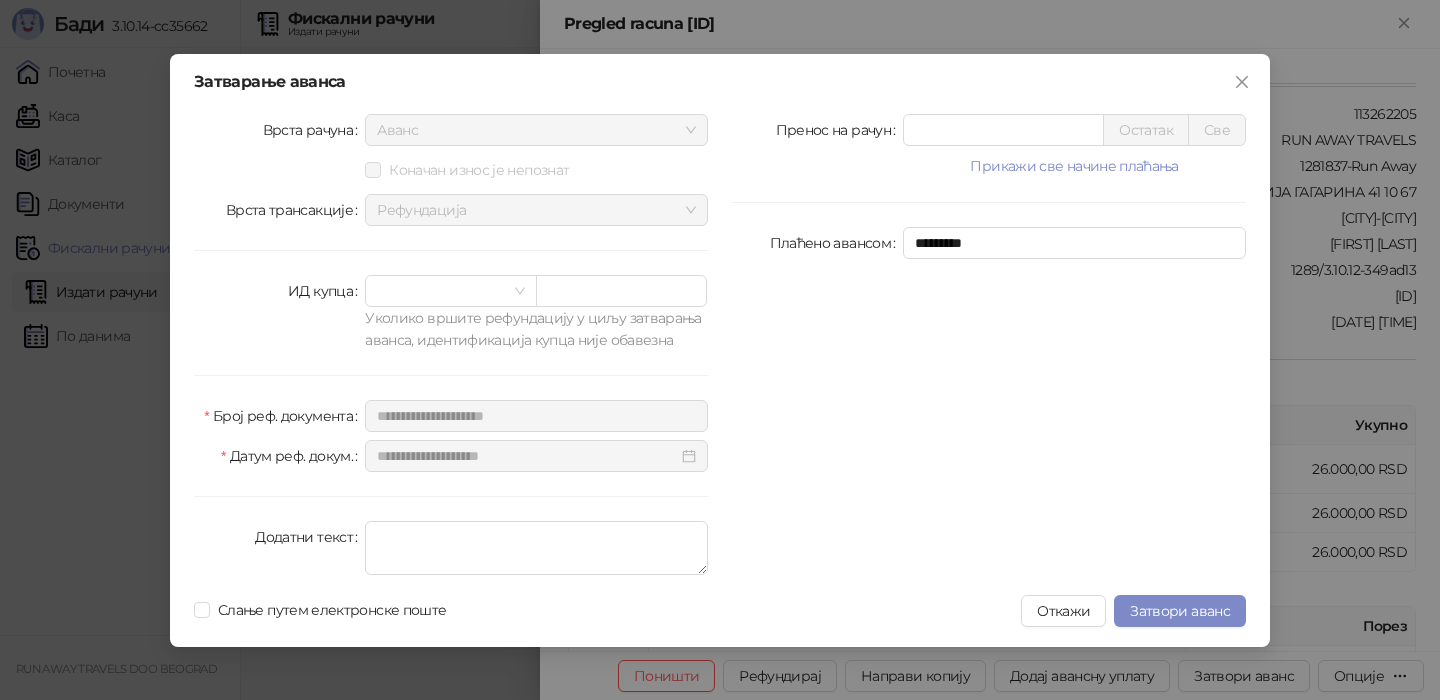 type on "*****" 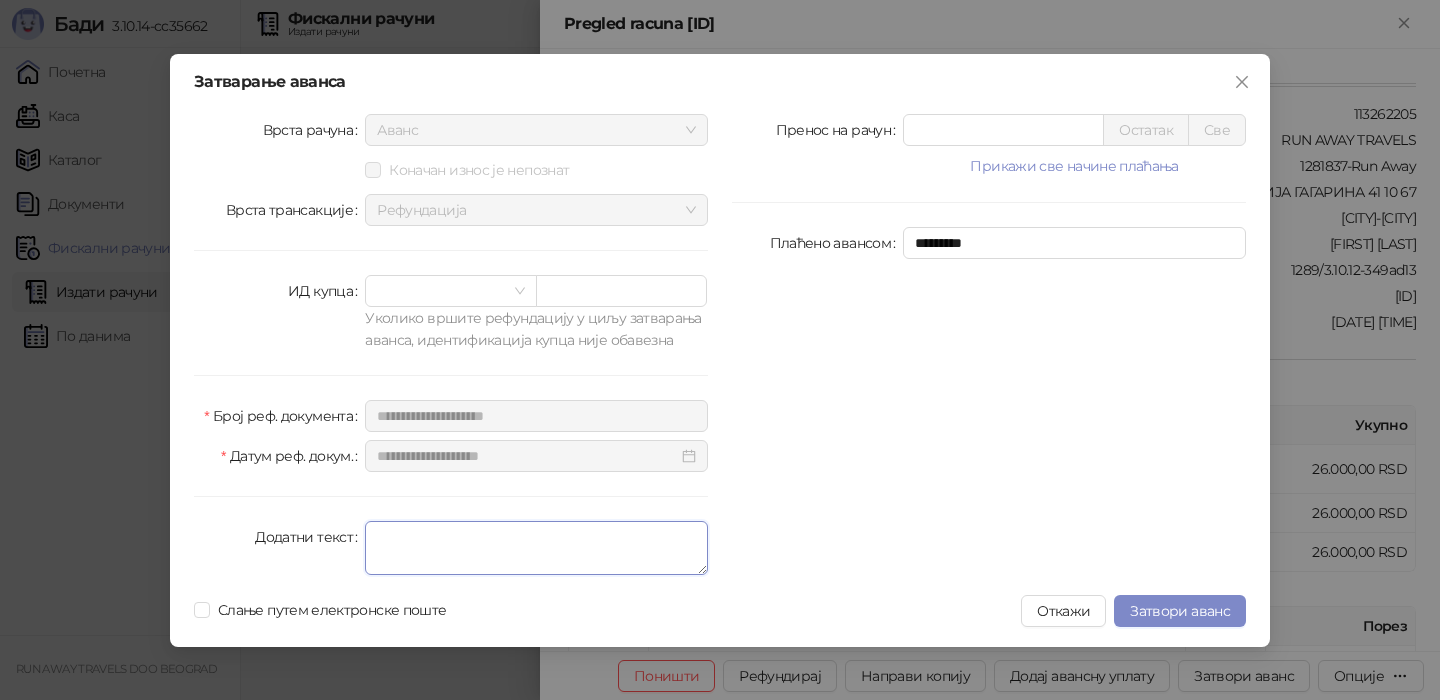 click on "Додатни текст" at bounding box center (536, 548) 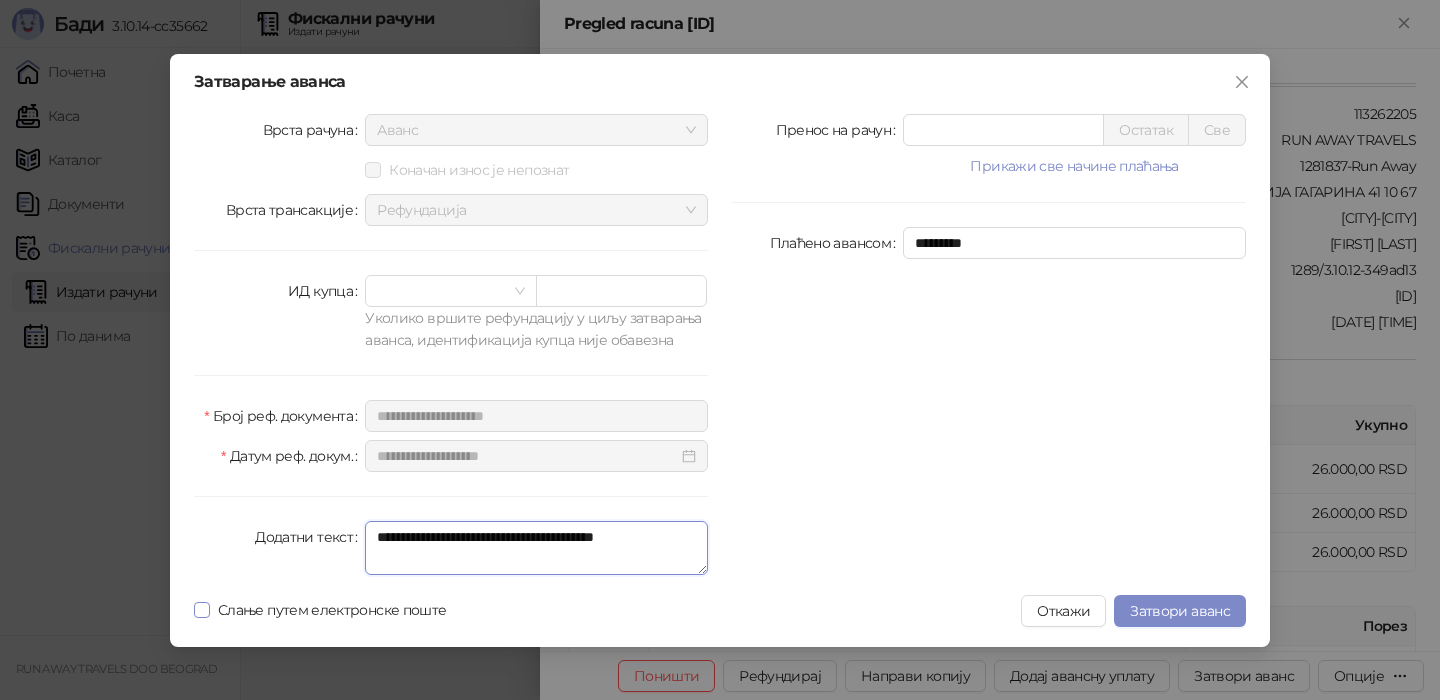 type on "**********" 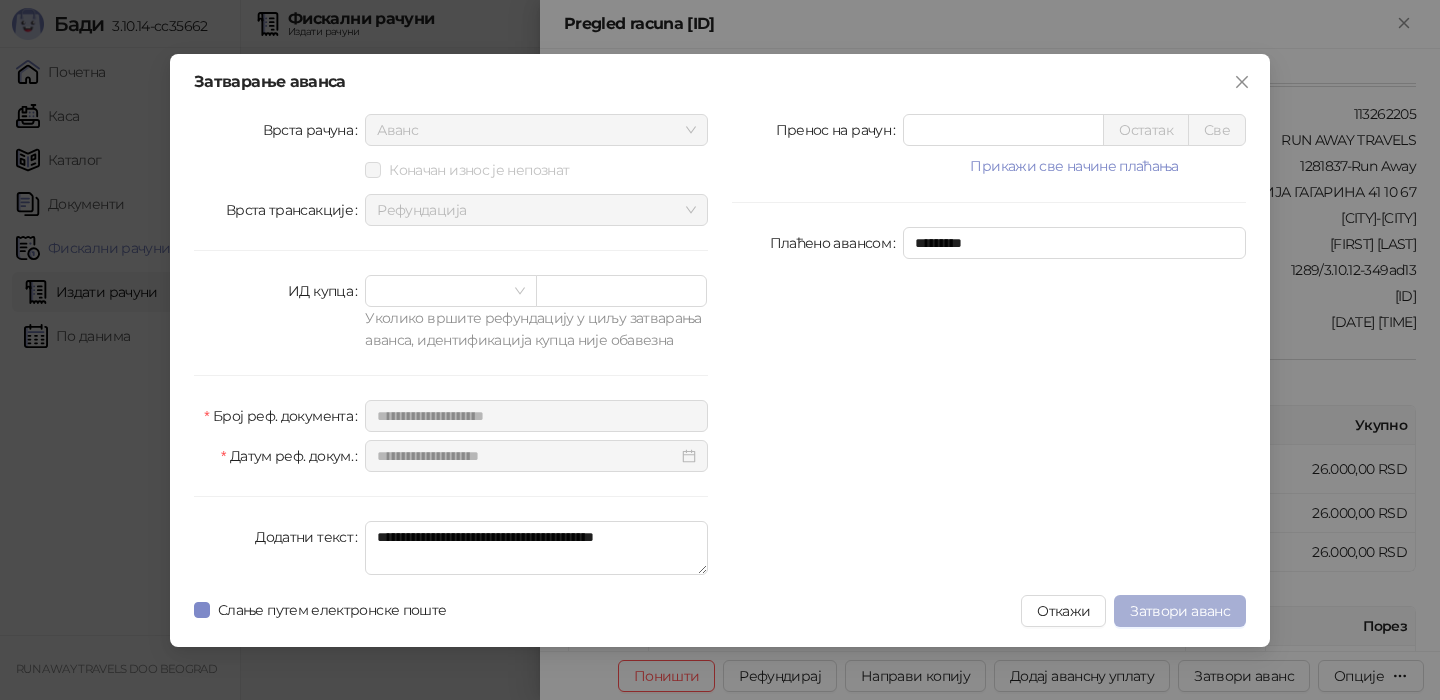 click on "Затвори аванс" at bounding box center [1180, 611] 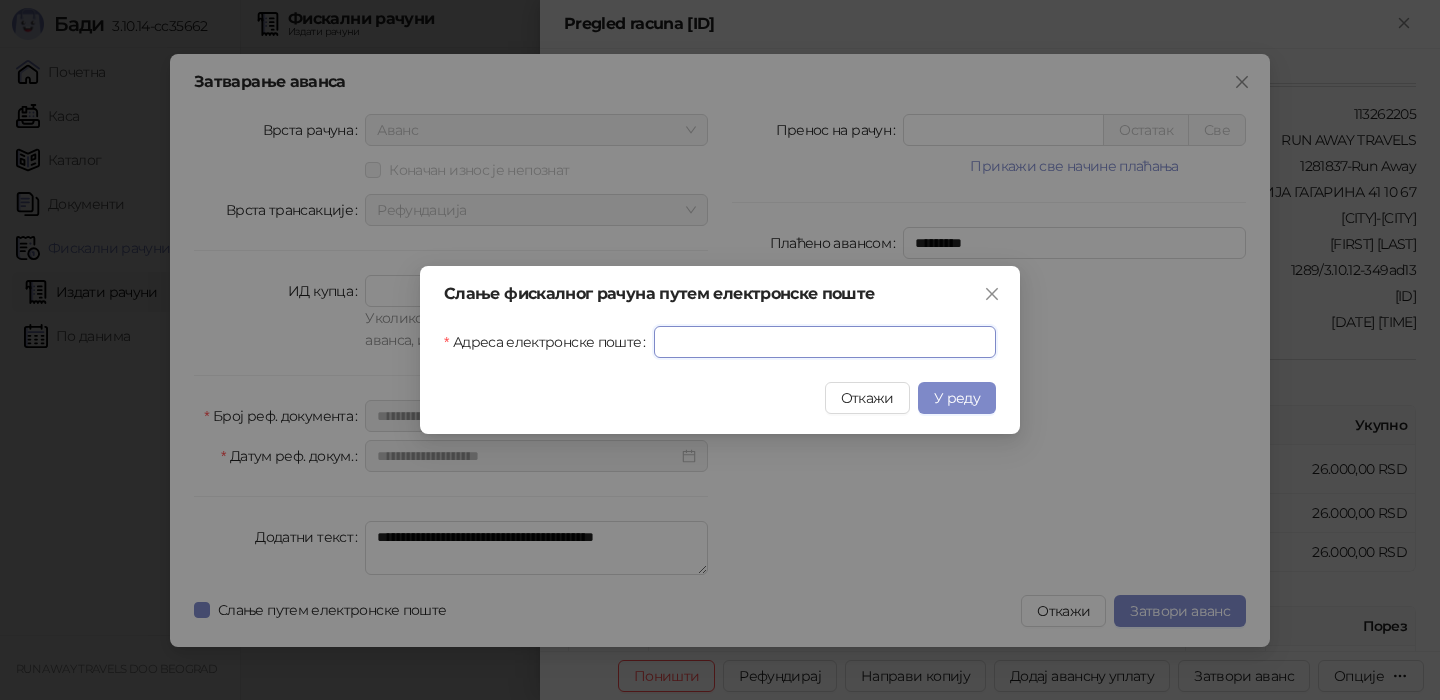 click on "Адреса електронске поште" at bounding box center (825, 342) 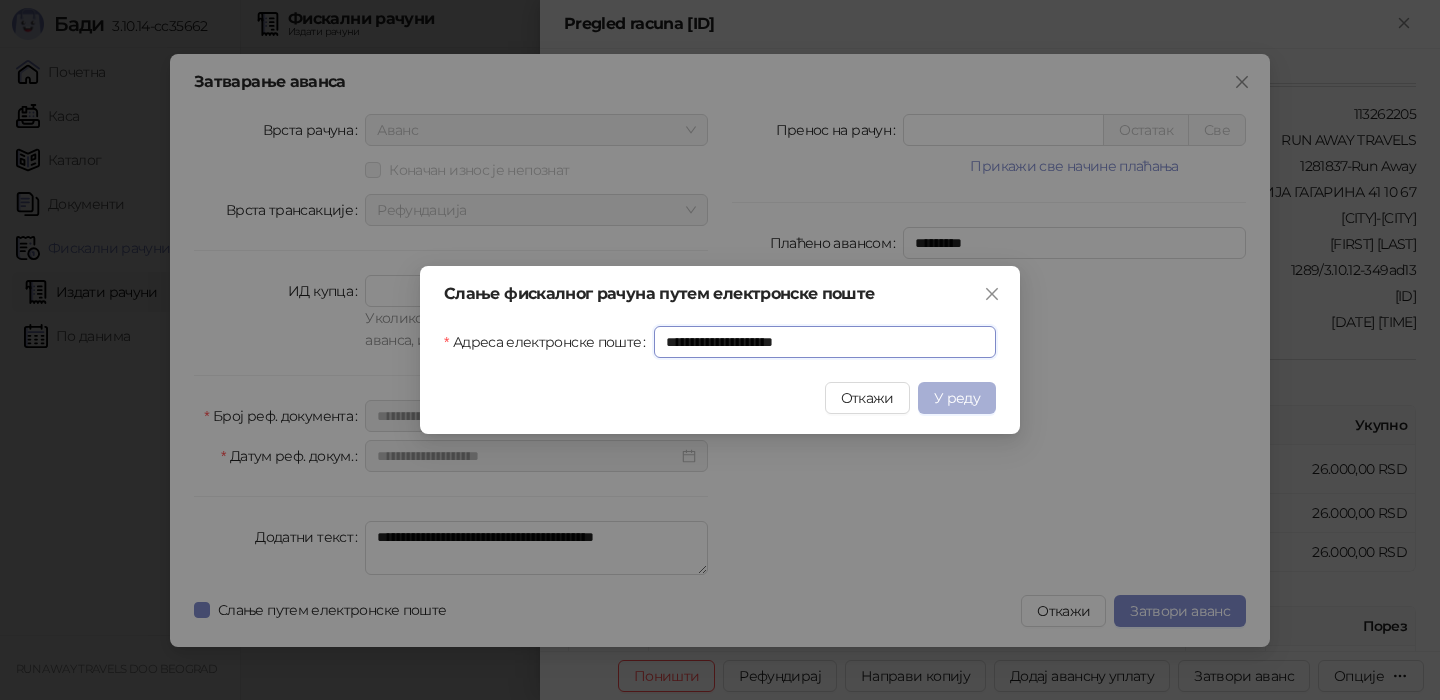 type on "**********" 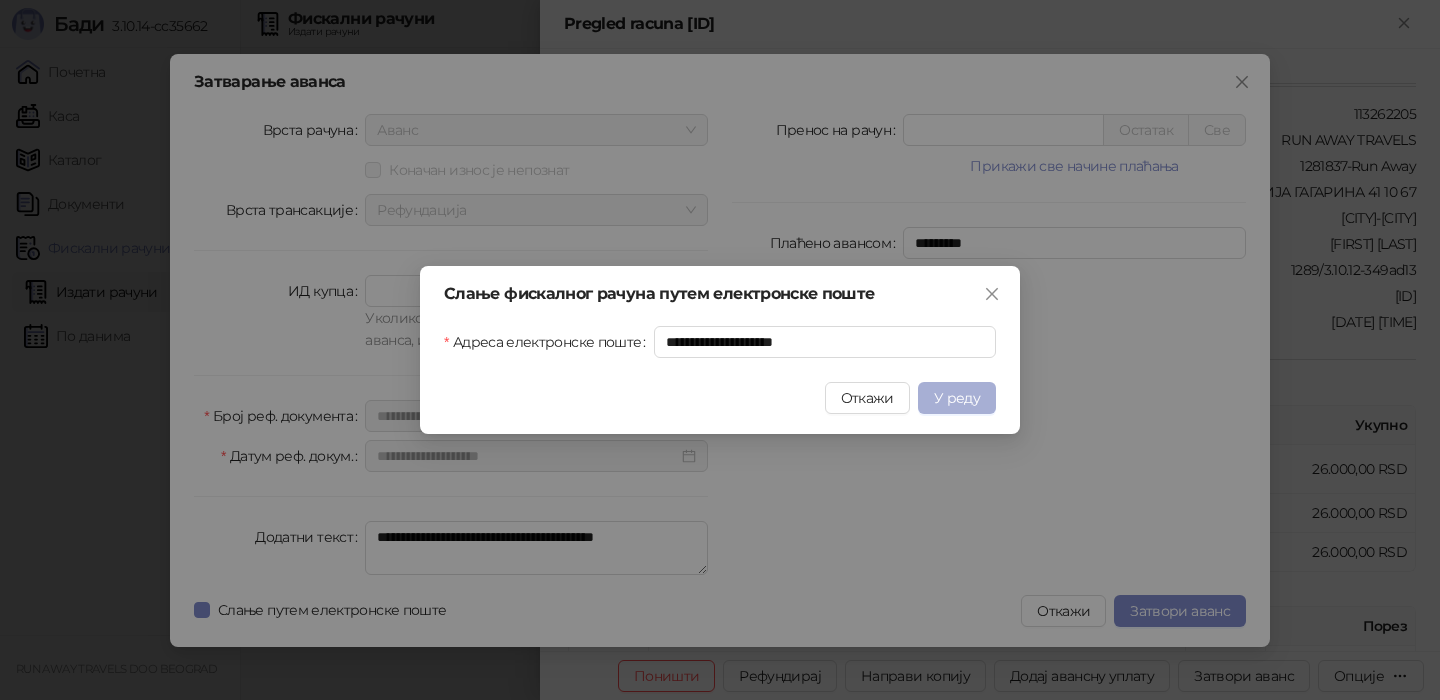 click on "У реду" at bounding box center (957, 398) 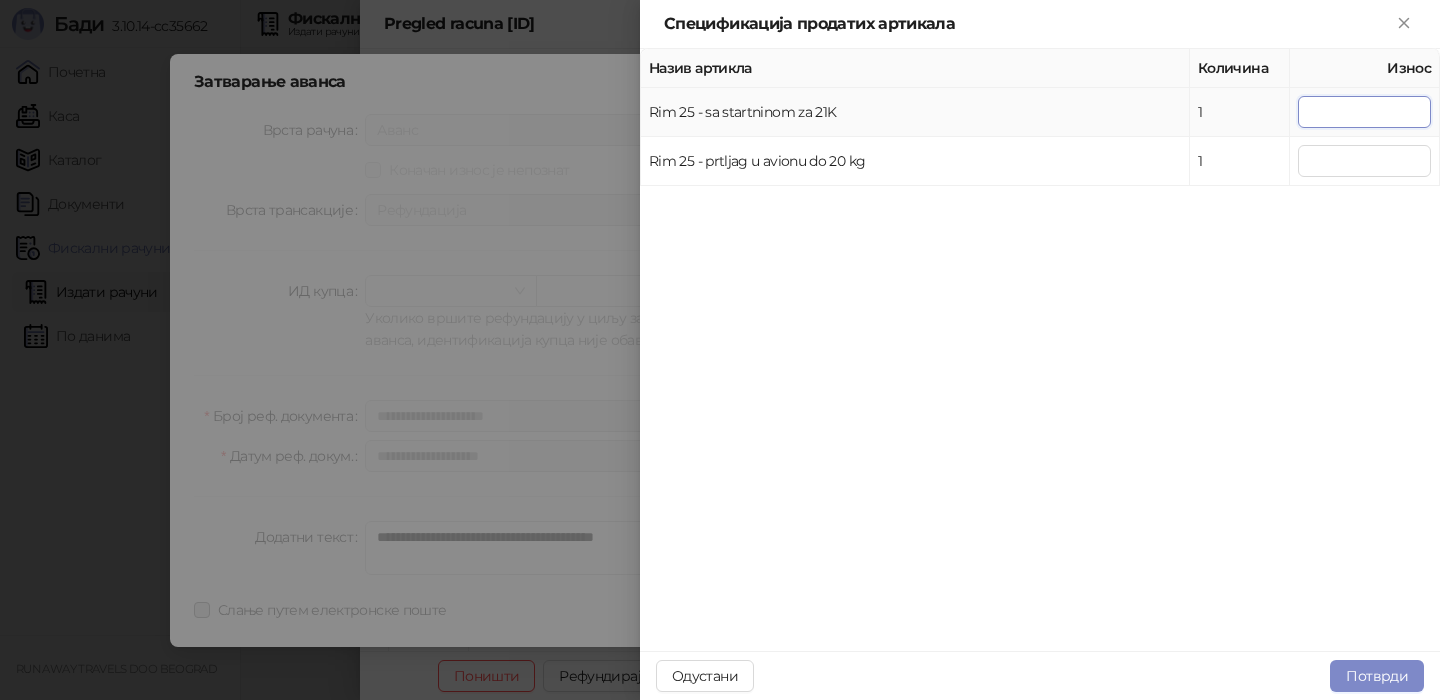 click on "*" at bounding box center (1364, 112) 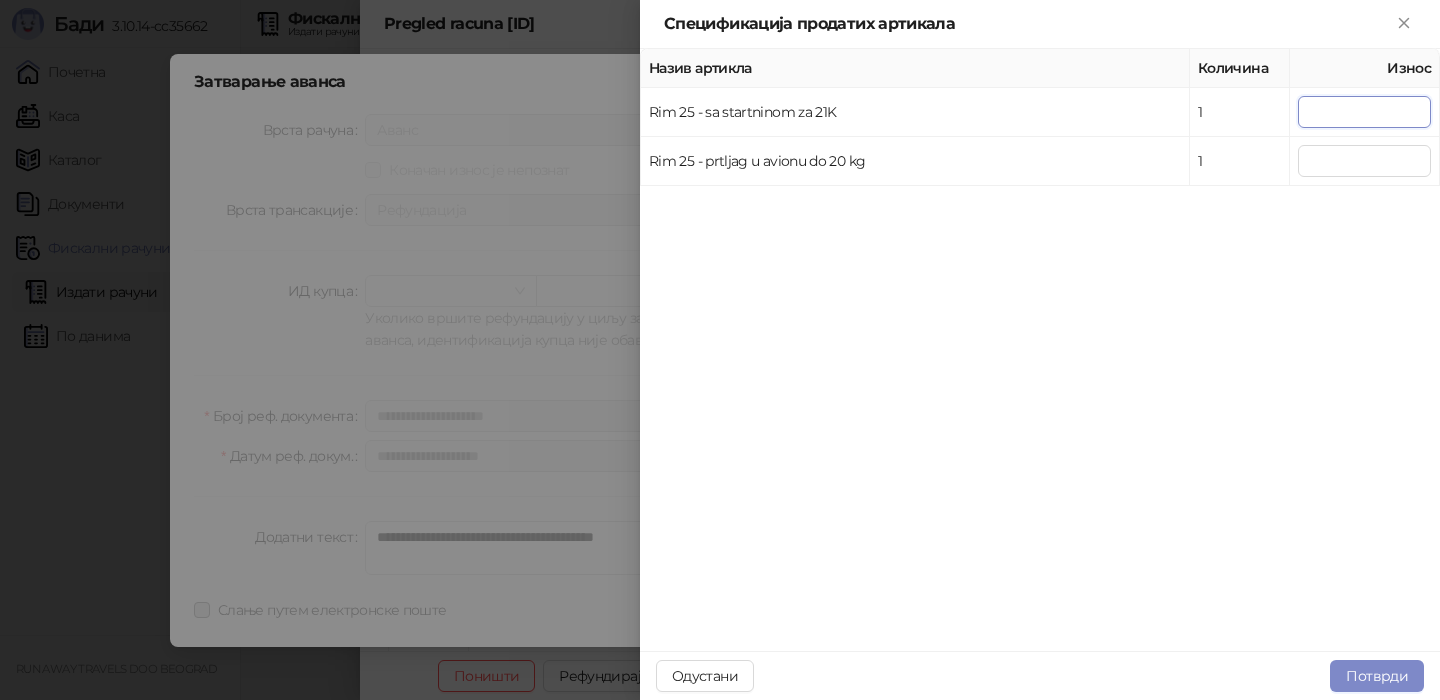 type on "*****" 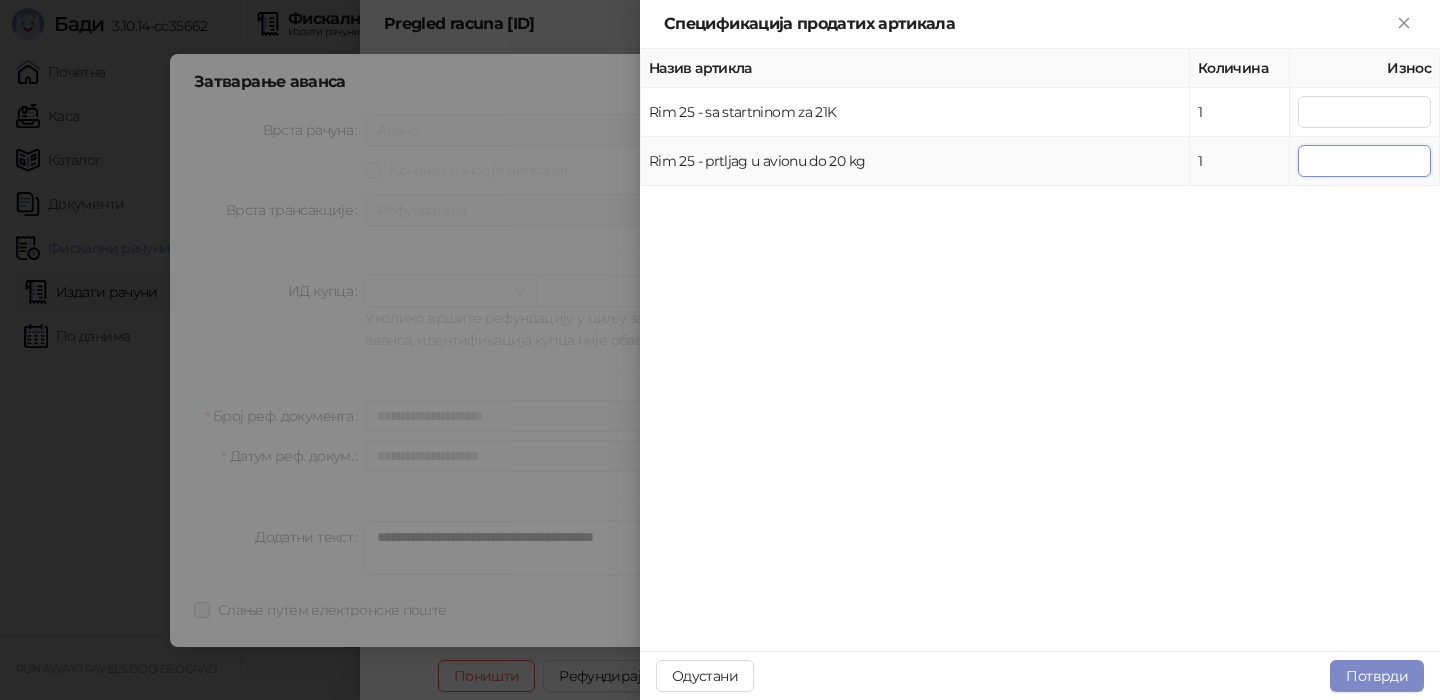click on "*" at bounding box center (1364, 161) 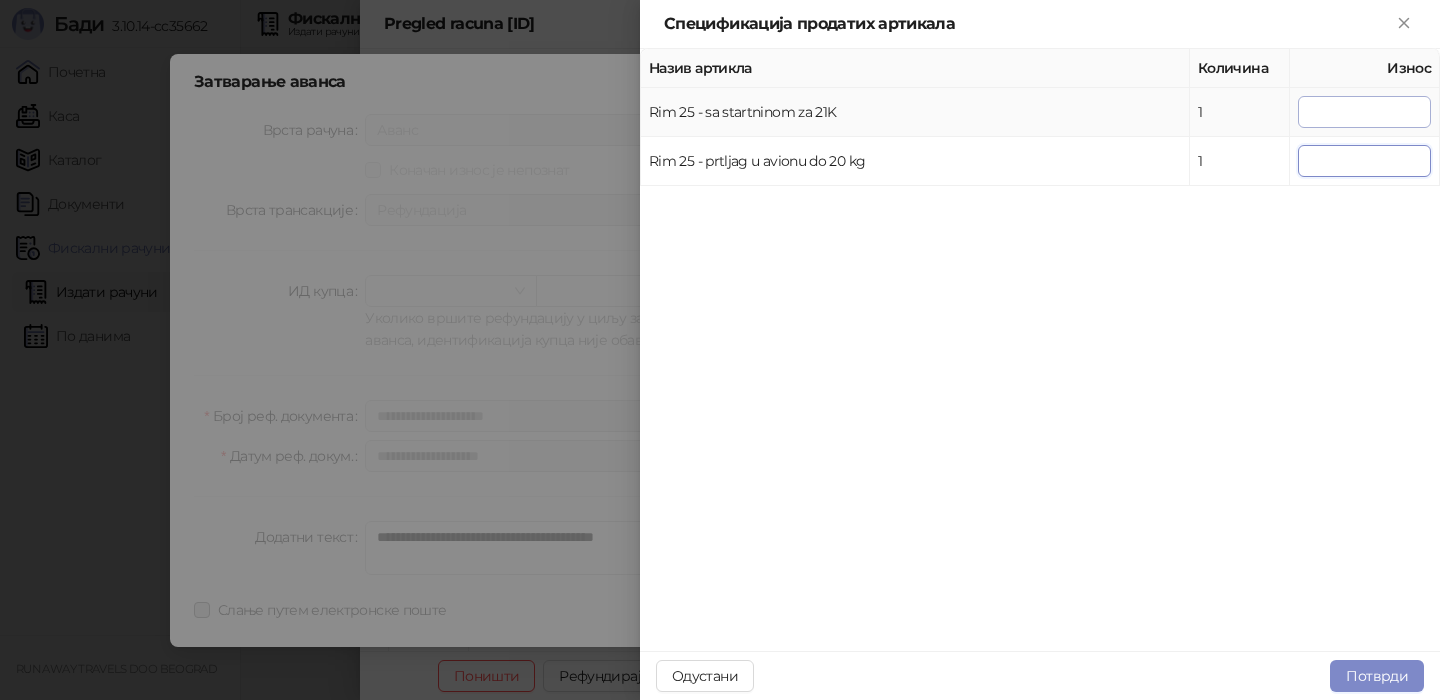 type on "****" 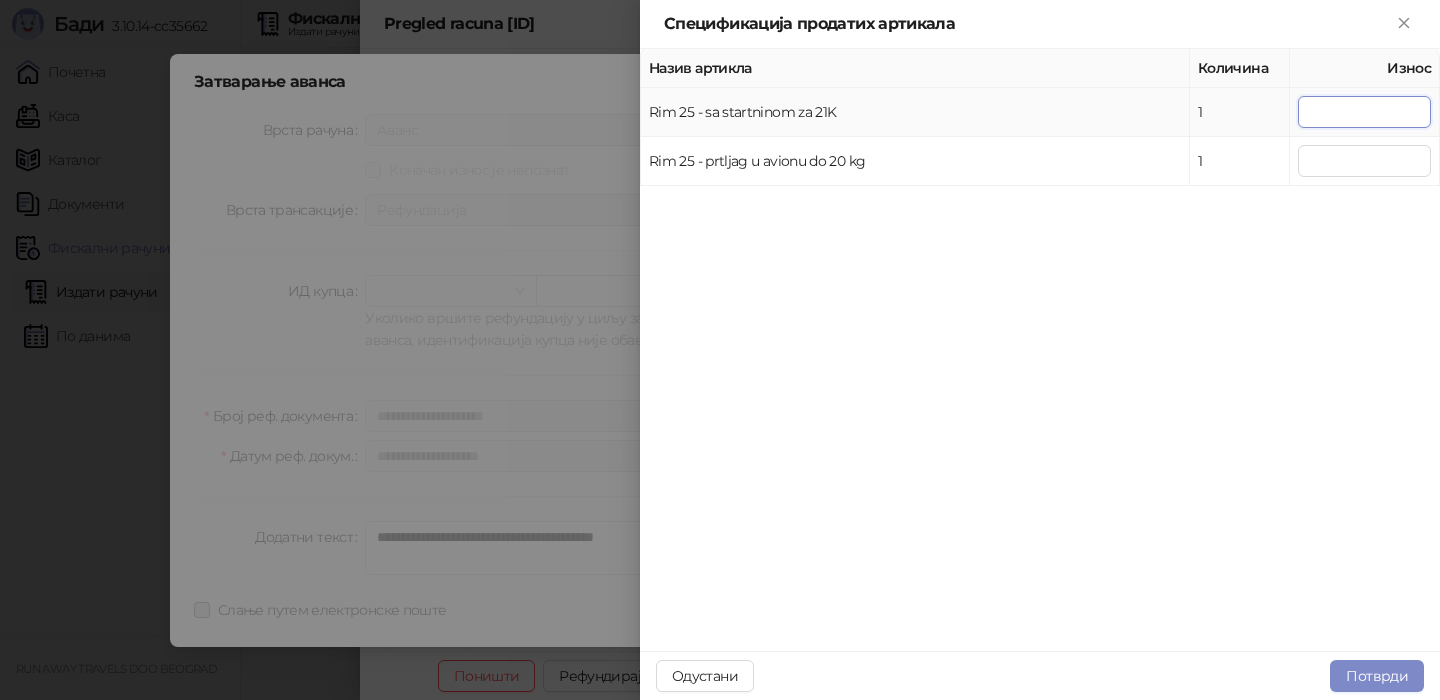 click on "*****" at bounding box center [1364, 112] 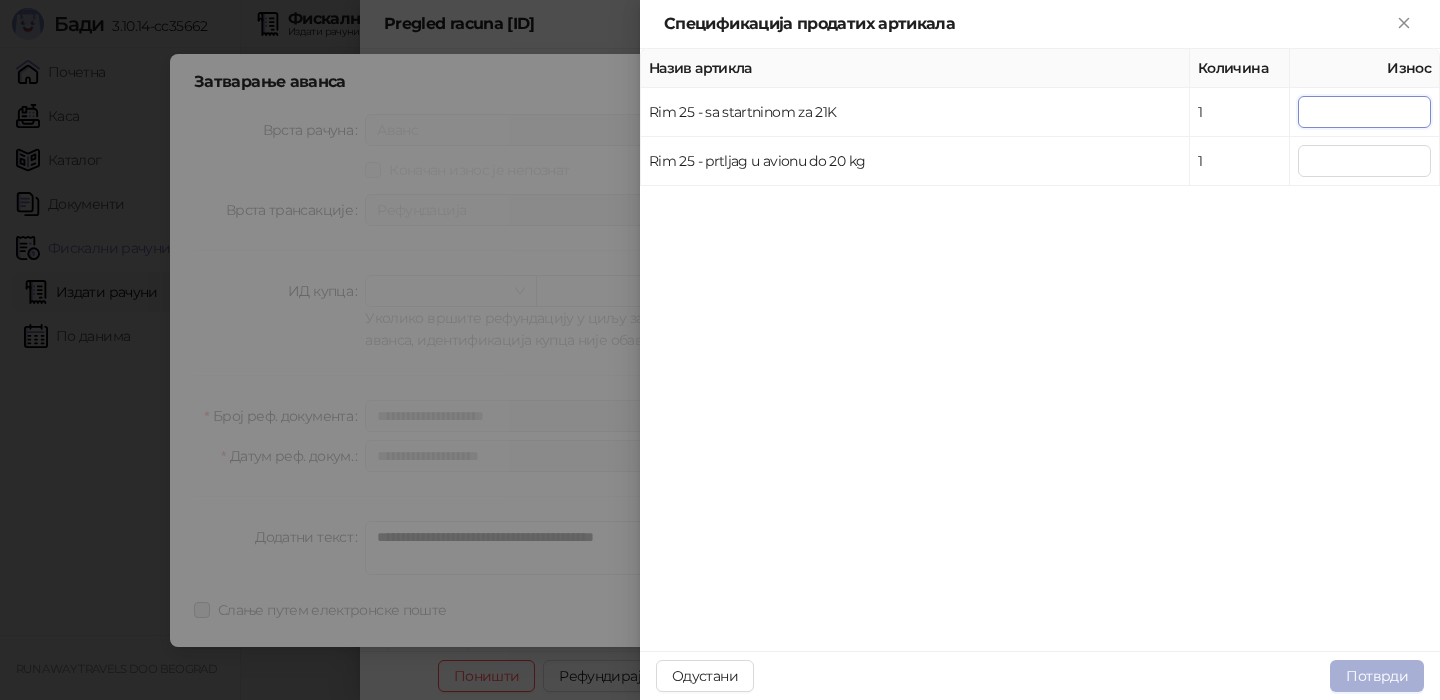 type on "*****" 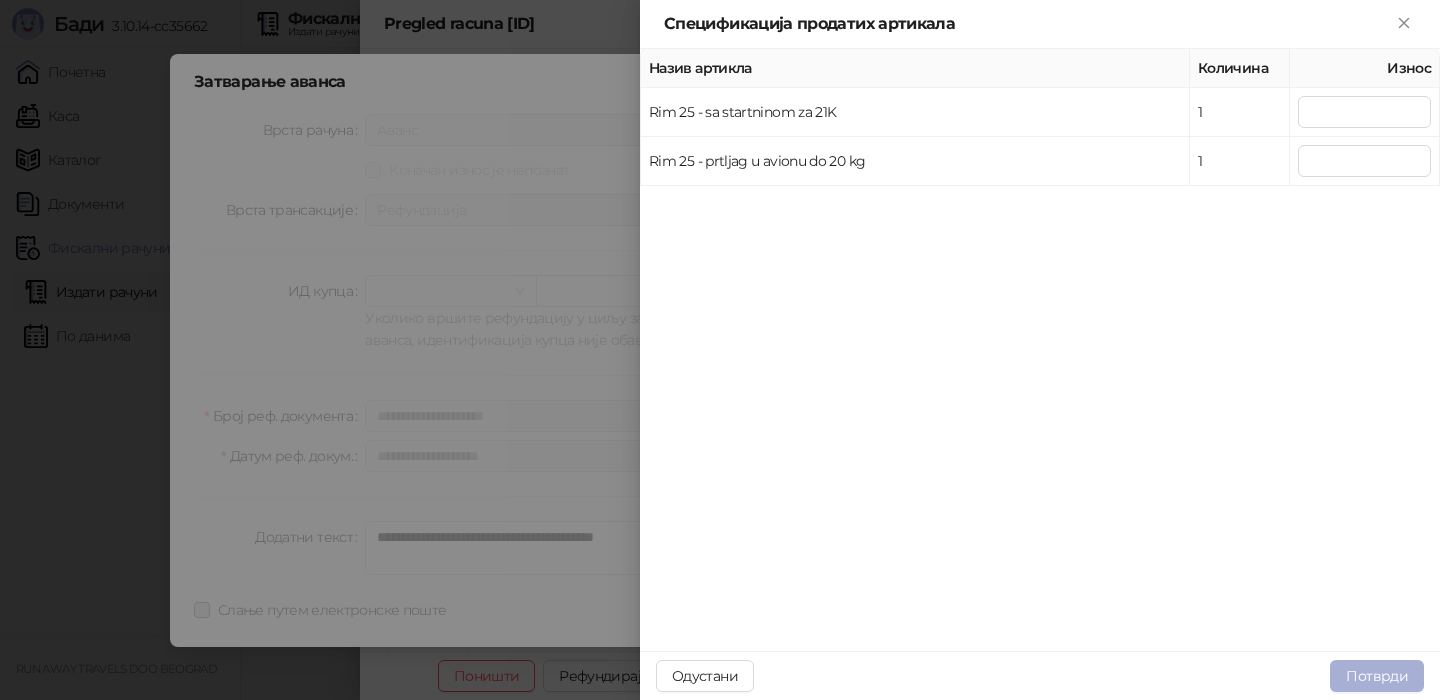 click on "Потврди" at bounding box center (1377, 676) 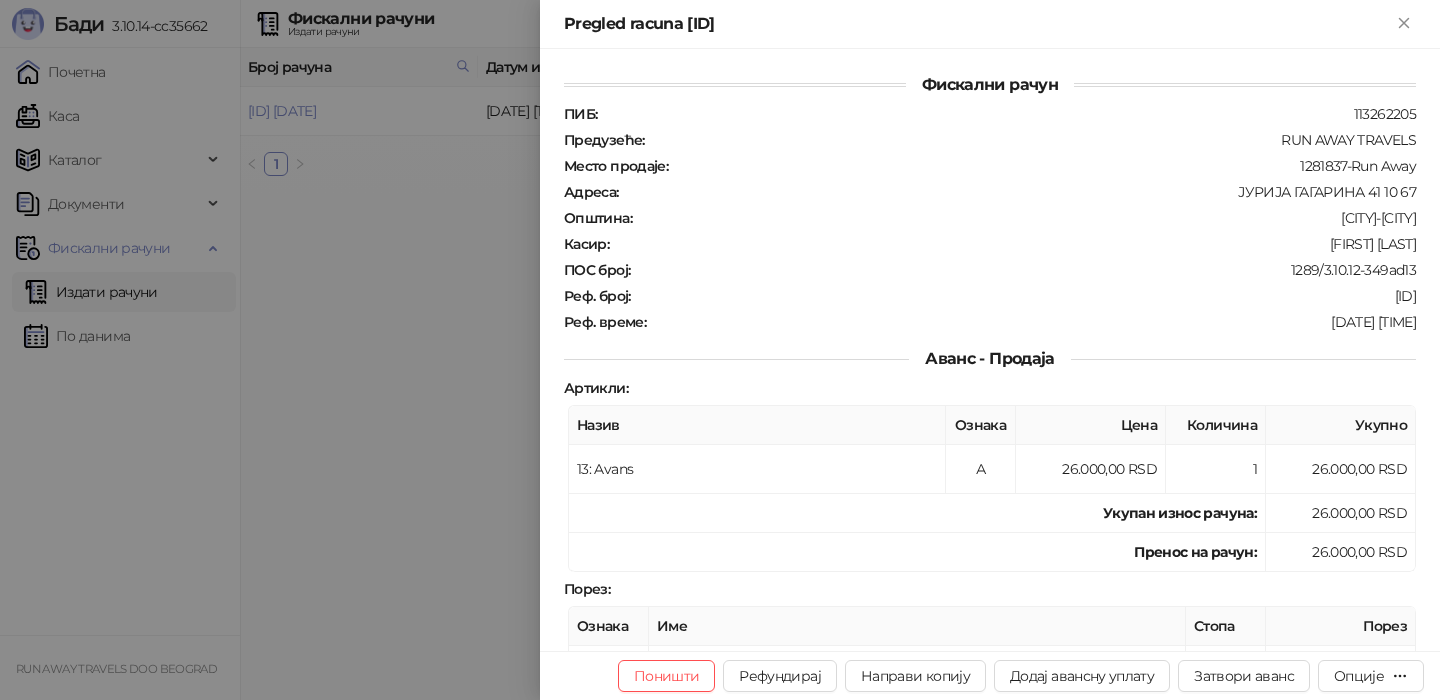 click at bounding box center [720, 350] 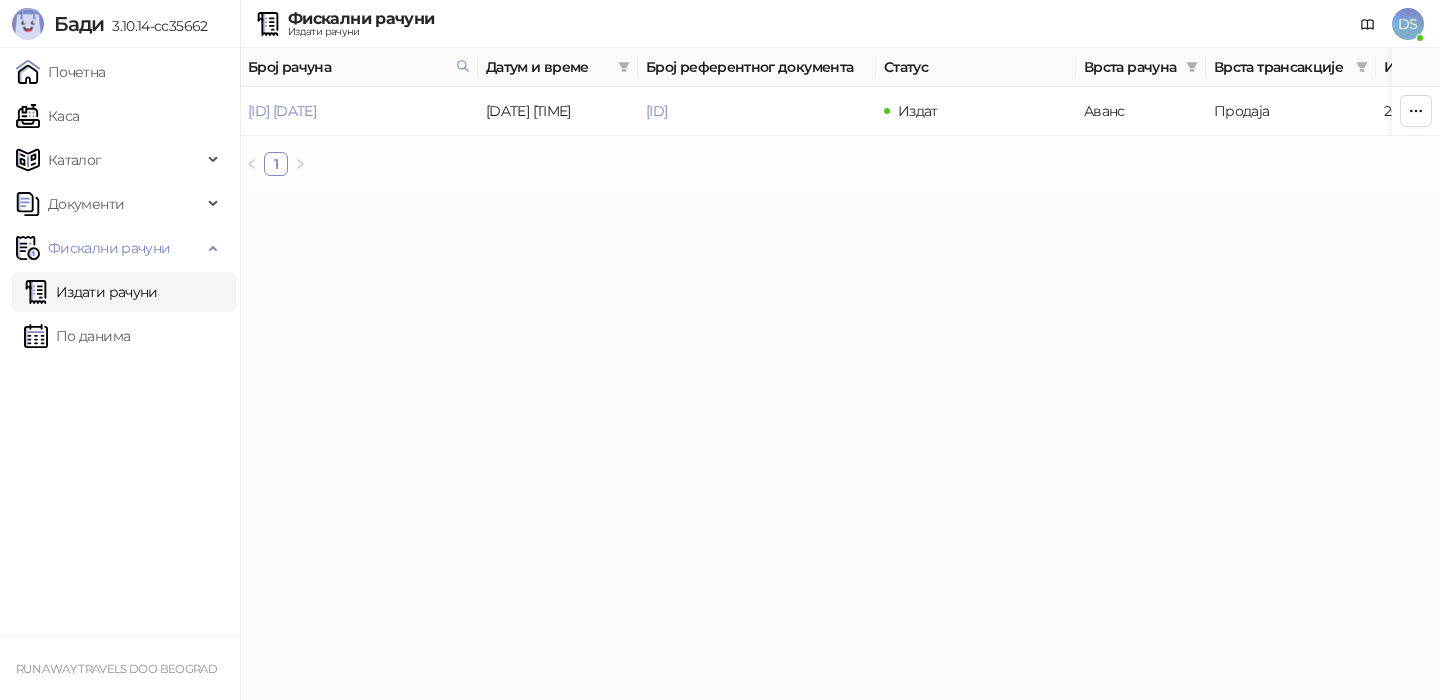 click on "Издати рачуни" at bounding box center (91, 292) 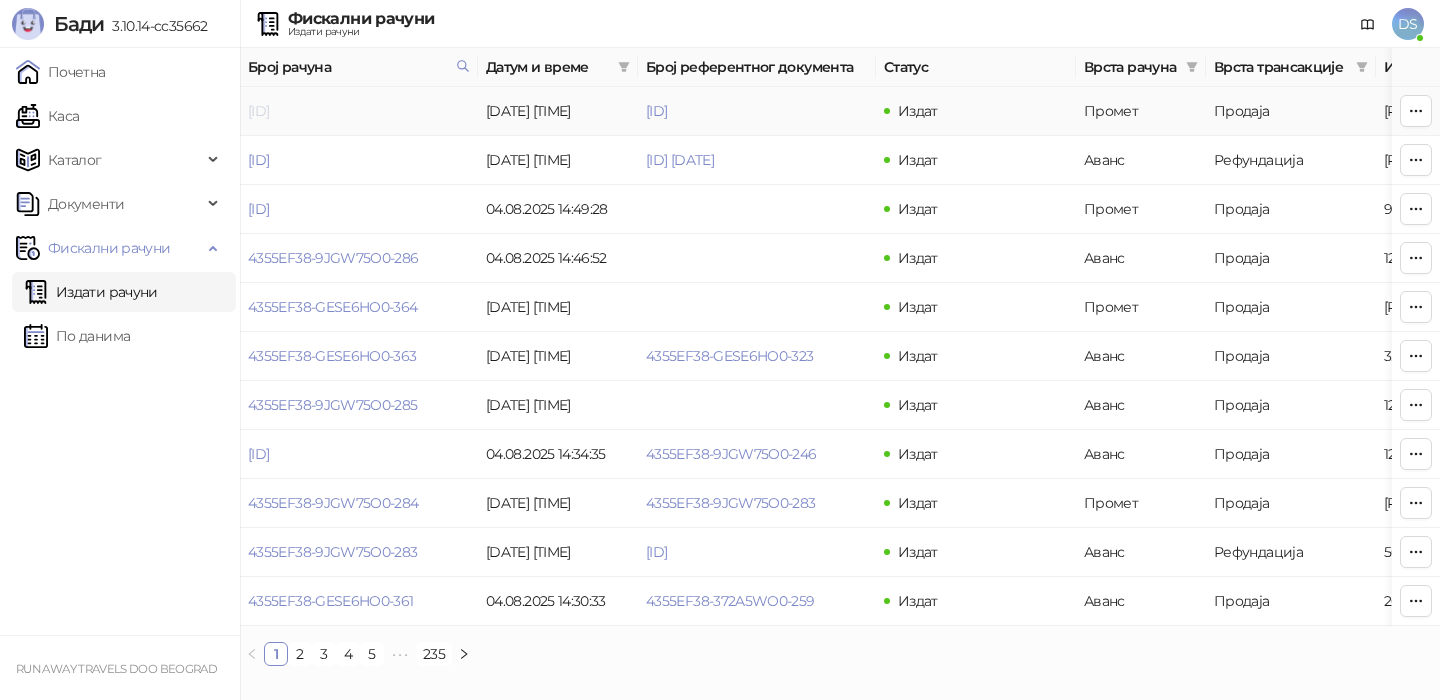 drag, startPoint x: 431, startPoint y: 115, endPoint x: 251, endPoint y: 115, distance: 180 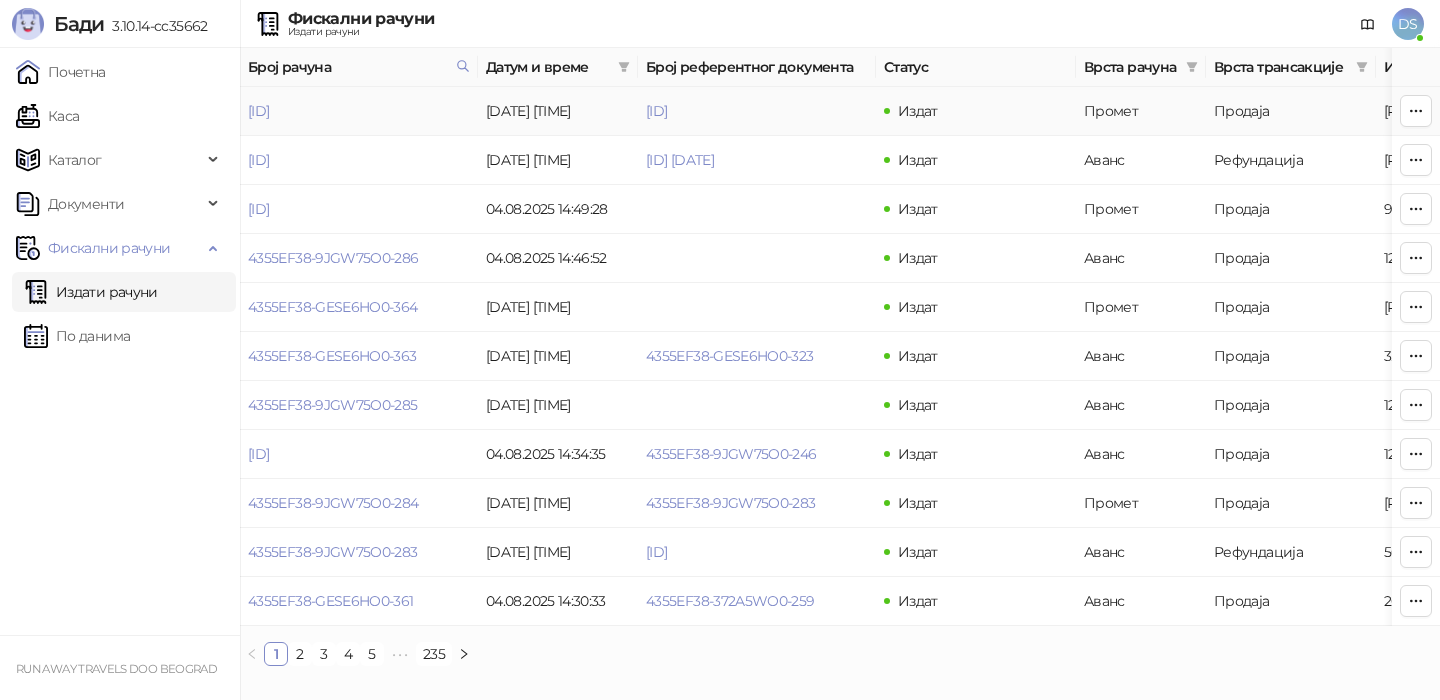 copy on "[ID]" 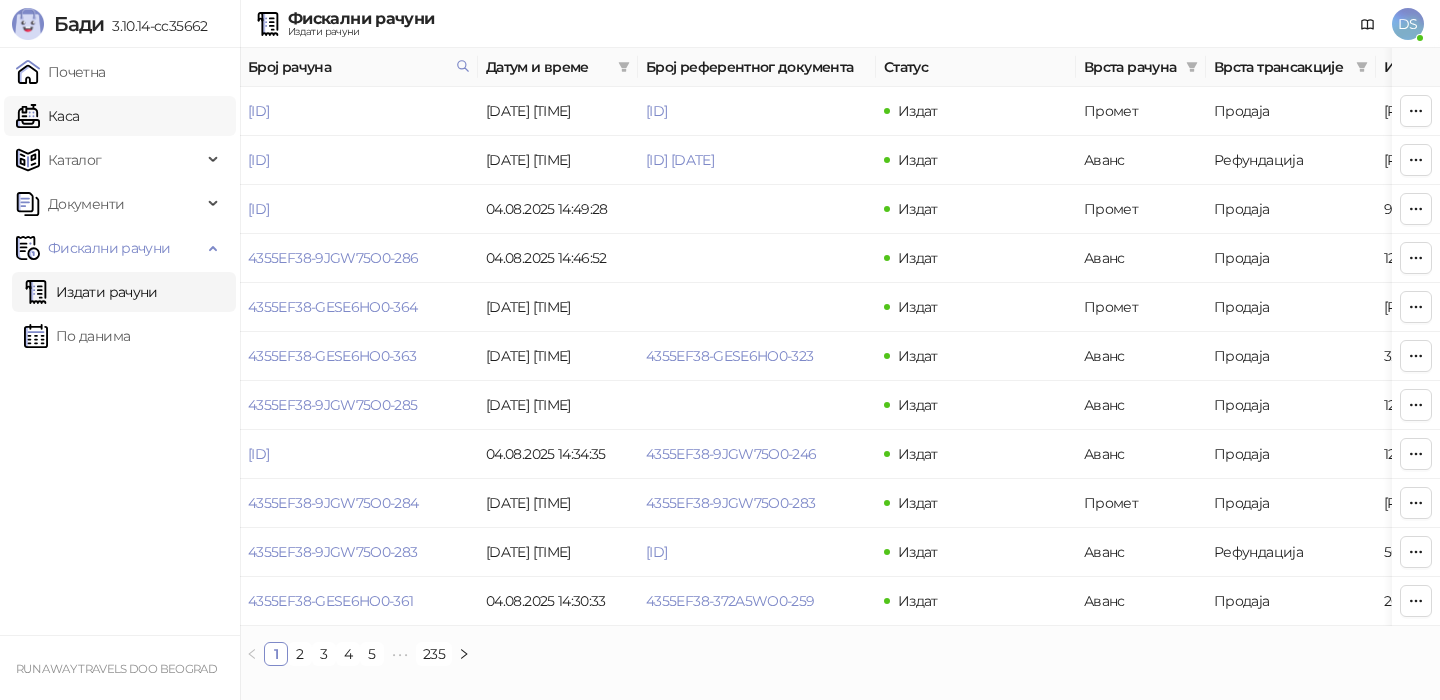 click on "Каса" at bounding box center (47, 116) 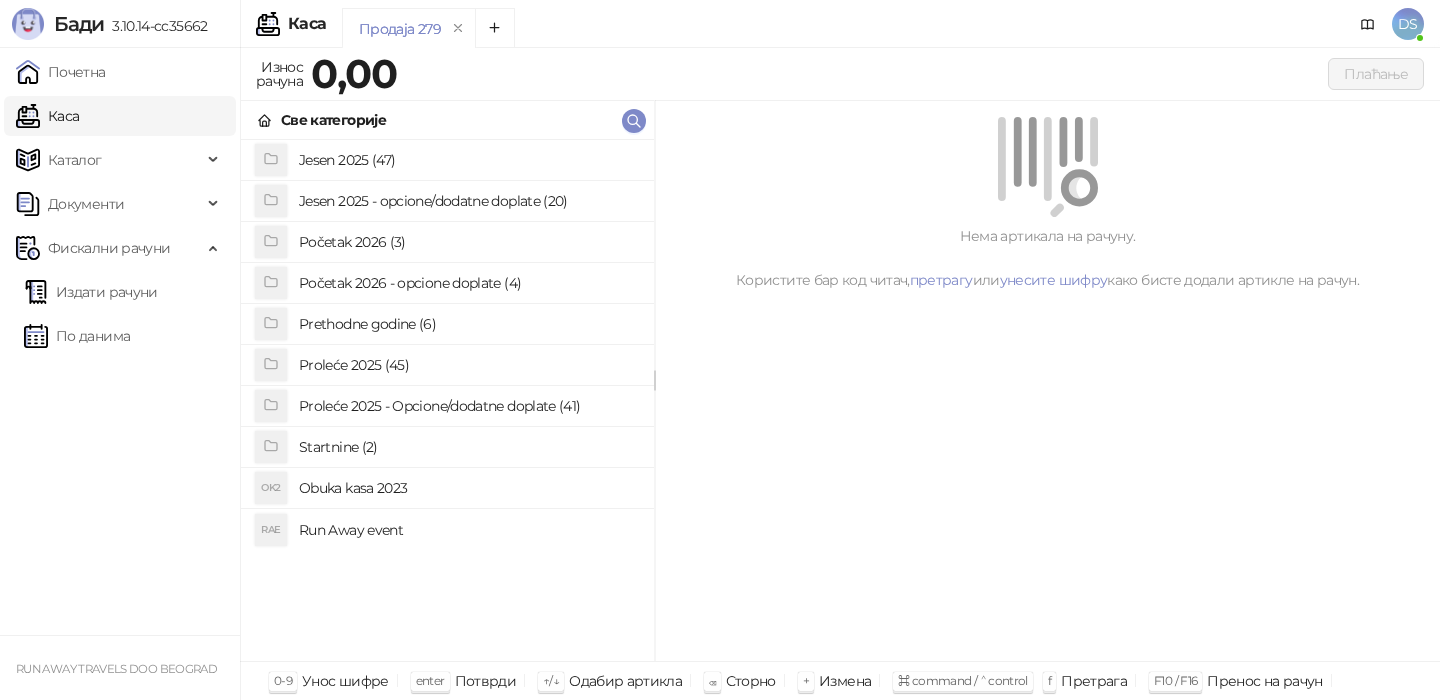 click on "Jesen 2025 (47)" at bounding box center (468, 160) 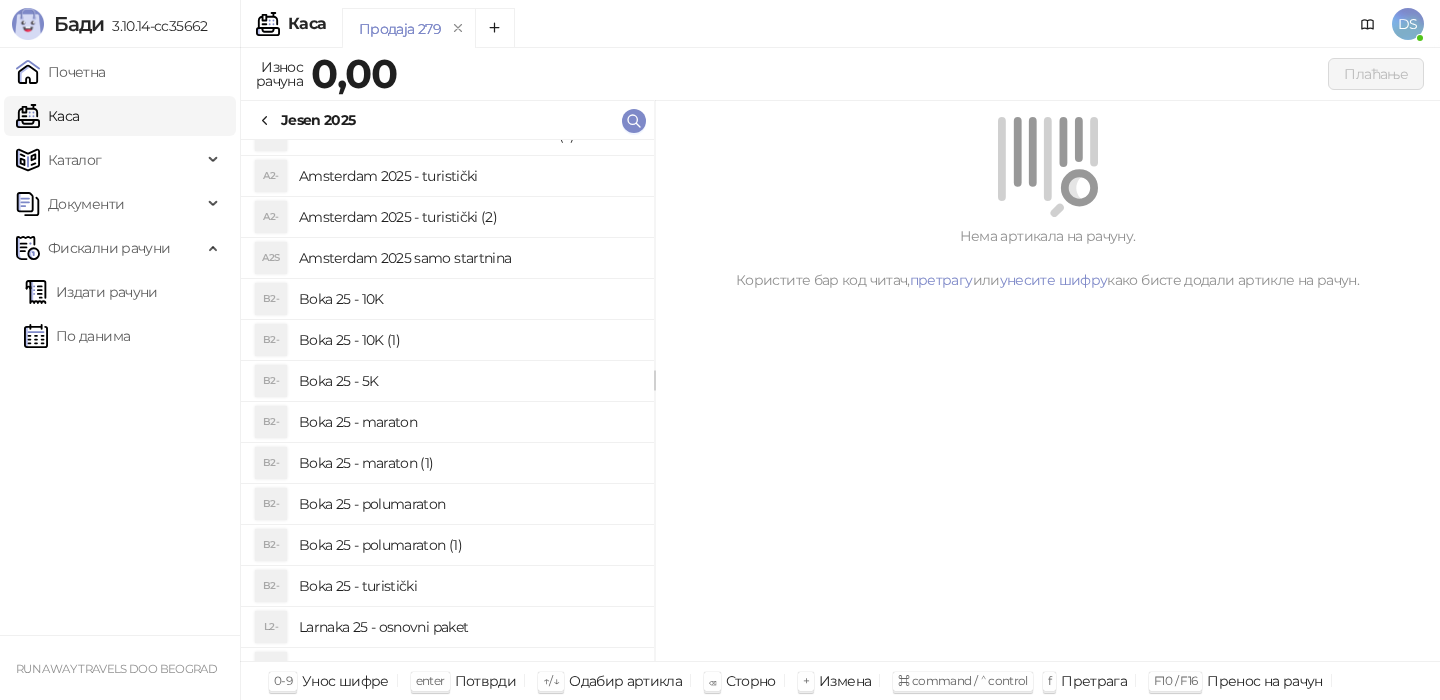 scroll, scrollTop: 191, scrollLeft: 0, axis: vertical 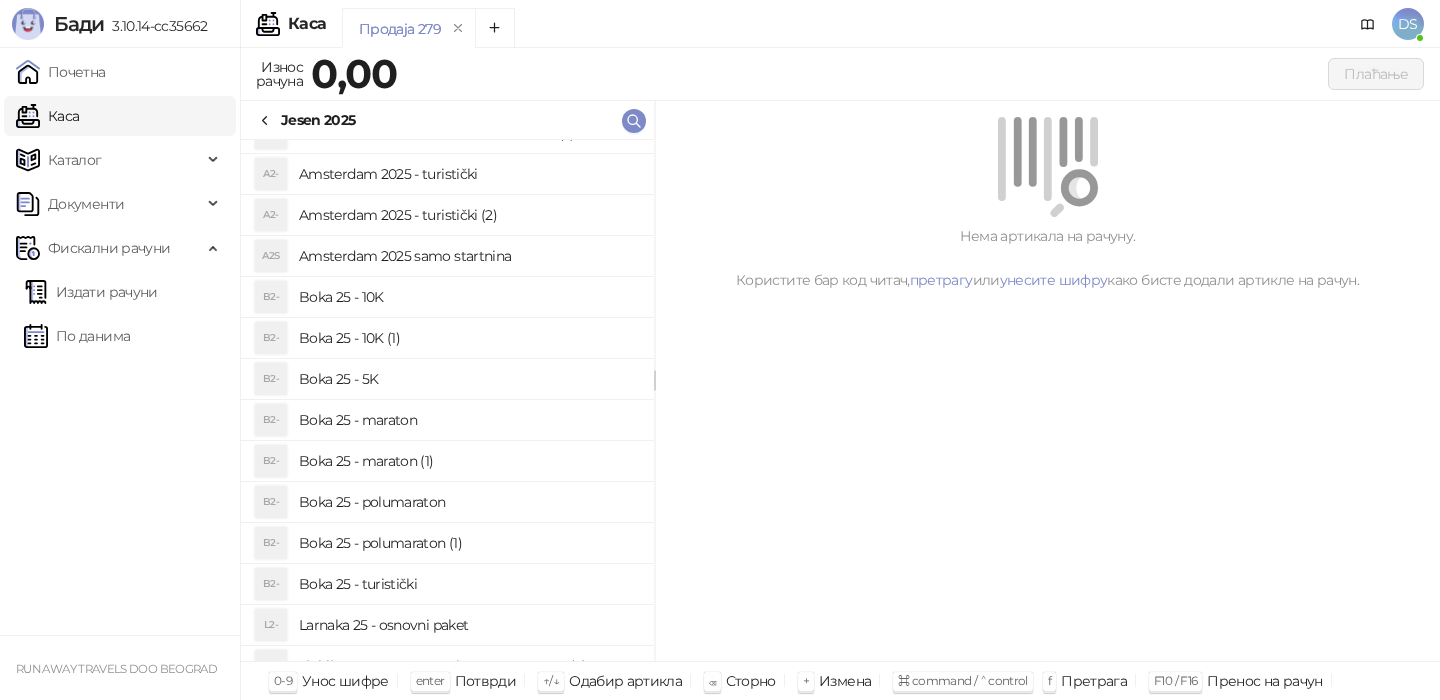 click on "Boka 25 - polumaraton (1)" at bounding box center (468, 543) 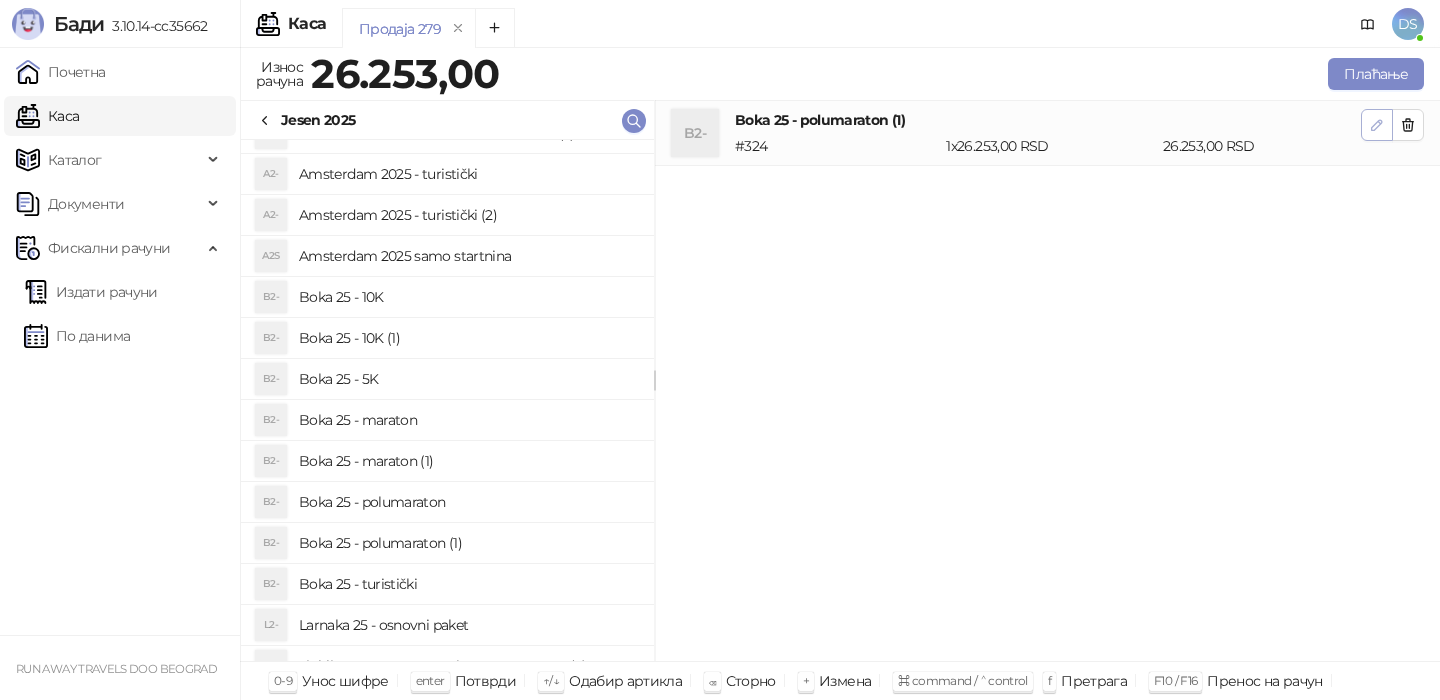 click at bounding box center (1377, 125) 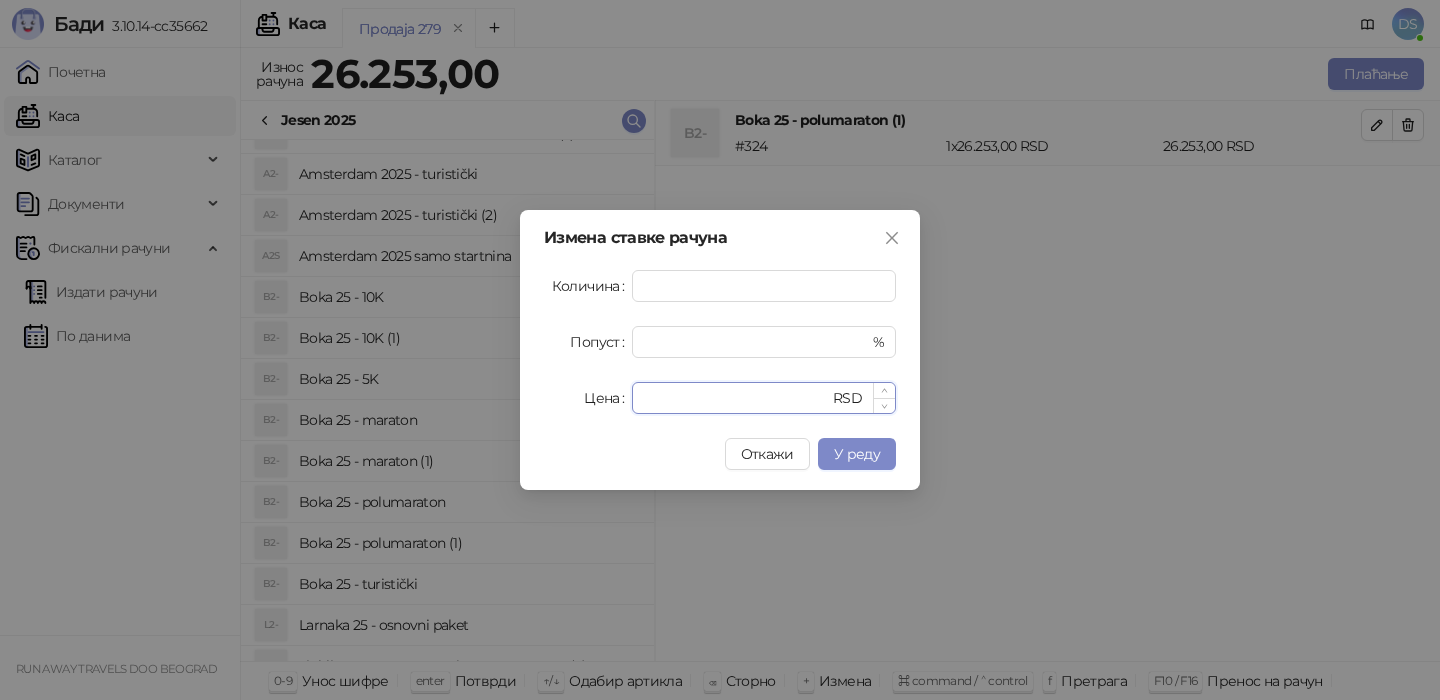 drag, startPoint x: 699, startPoint y: 401, endPoint x: 653, endPoint y: 401, distance: 46 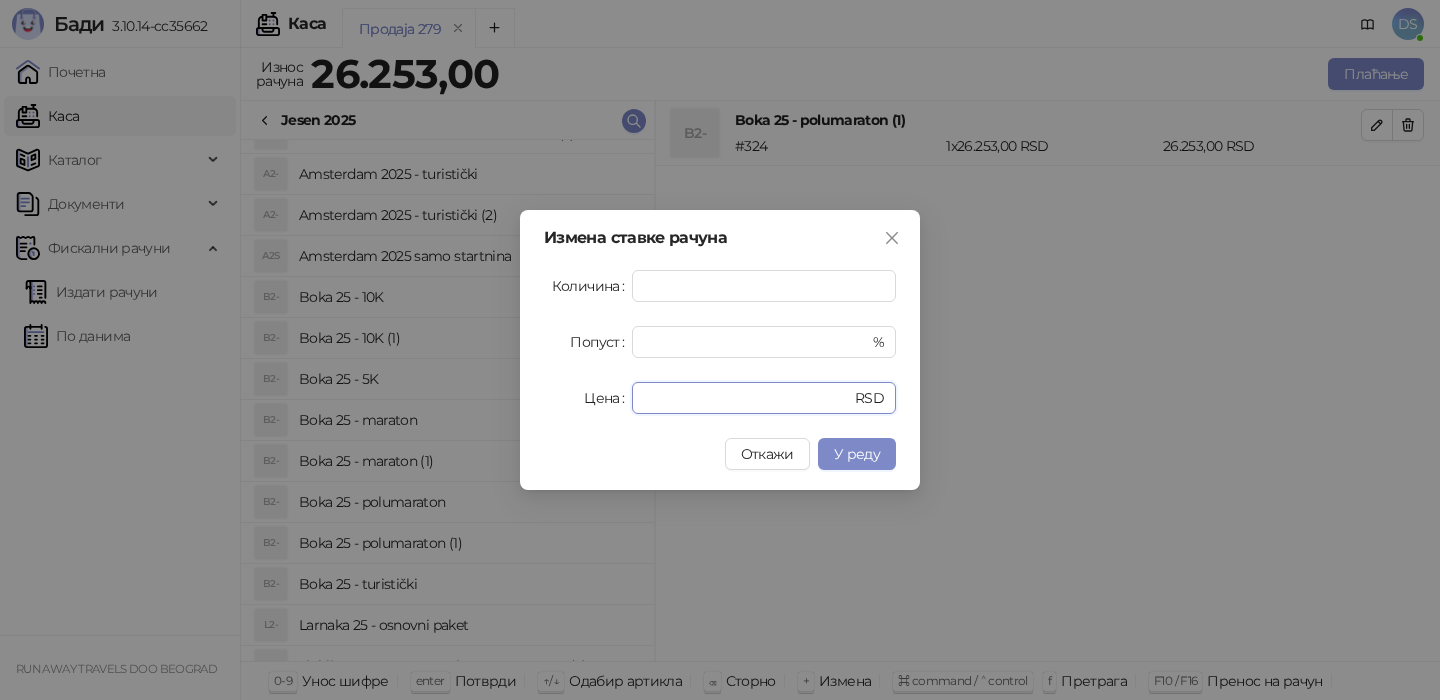 type on "*****" 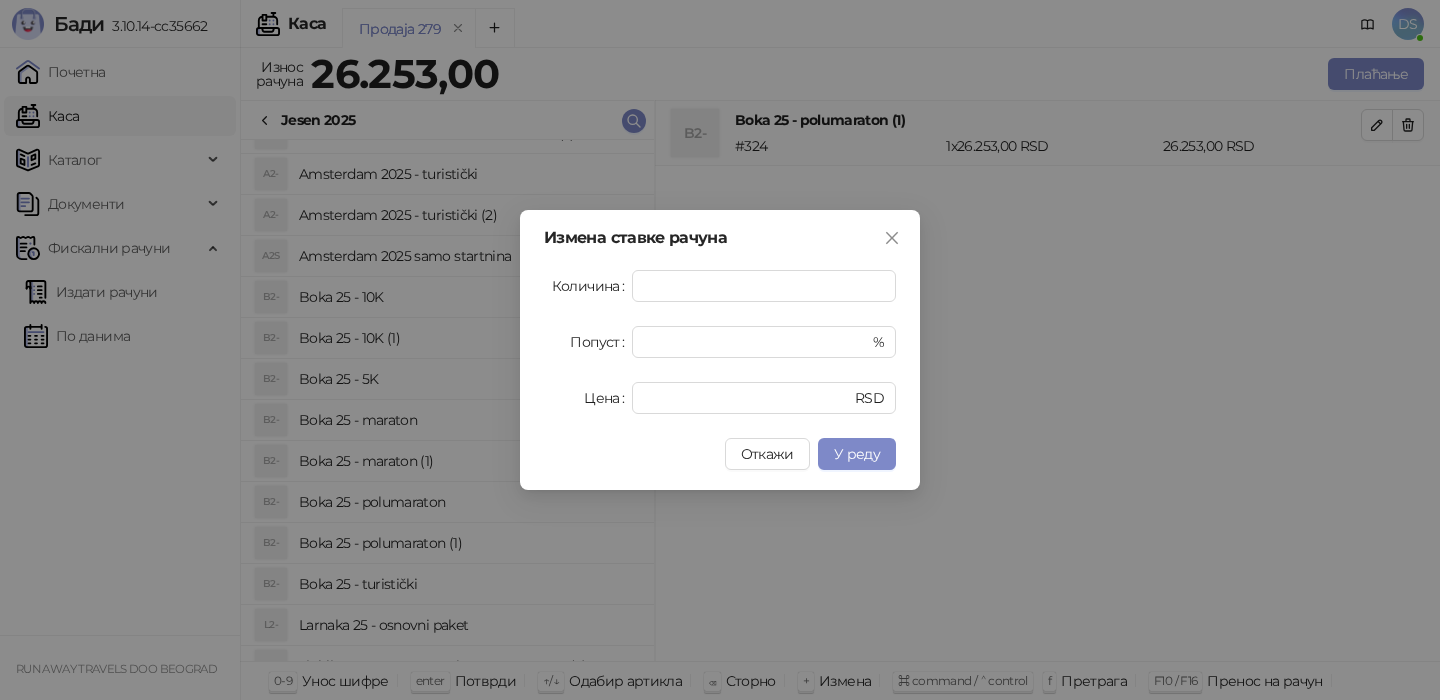 click on "У реду" at bounding box center (857, 454) 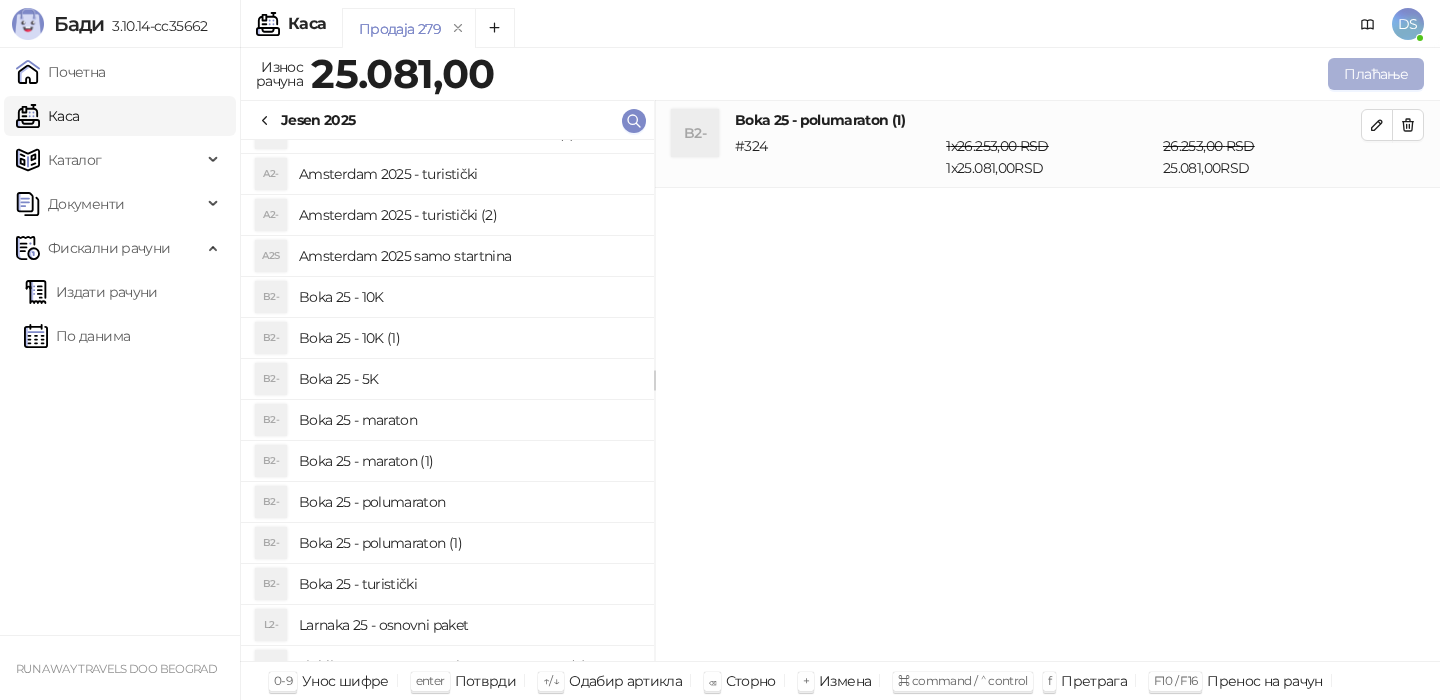 click on "Плаћање" at bounding box center (1376, 74) 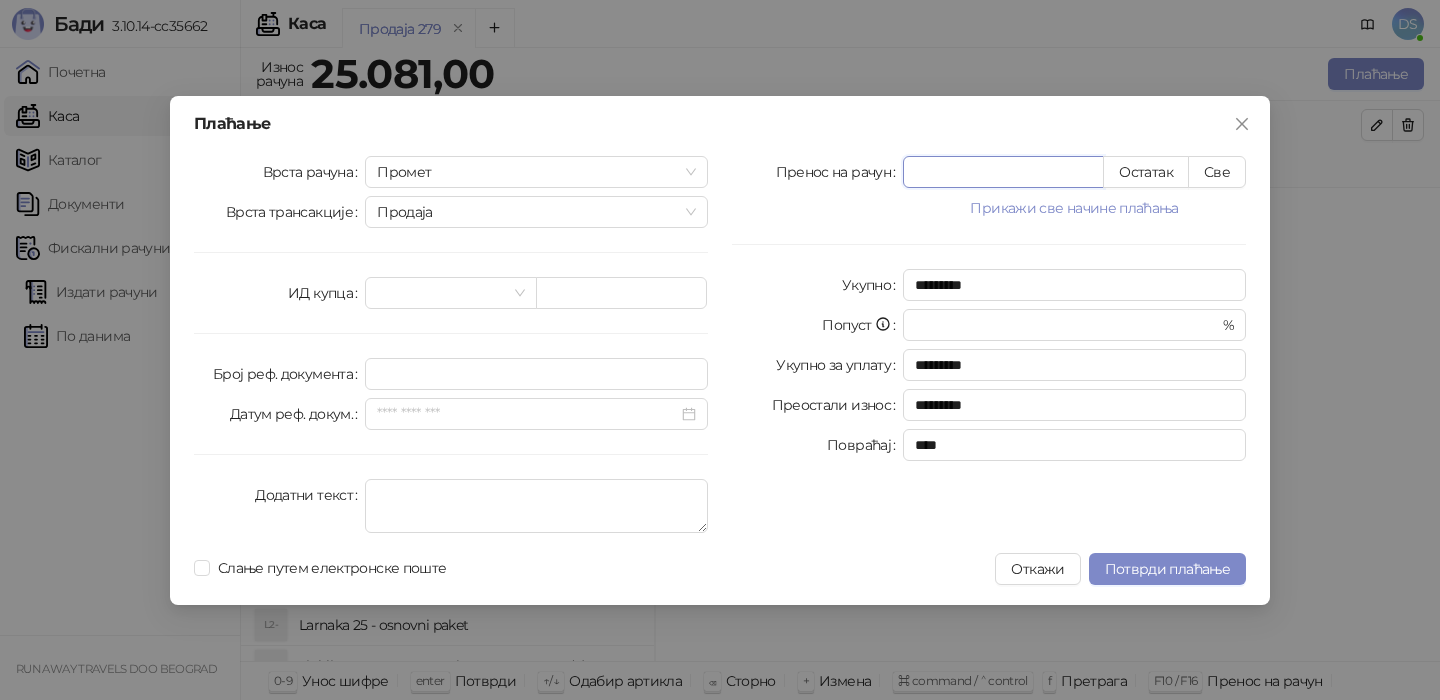 paste on "****" 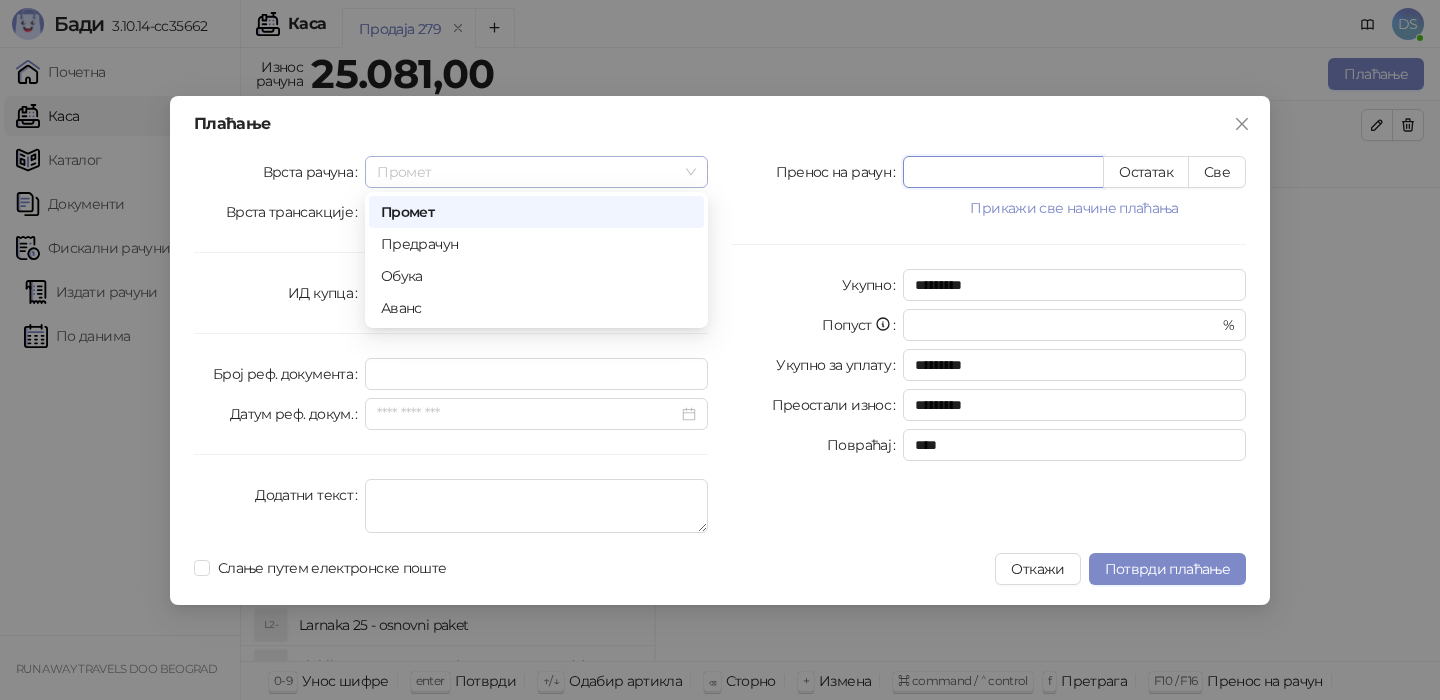 click on "Промет" at bounding box center [536, 172] 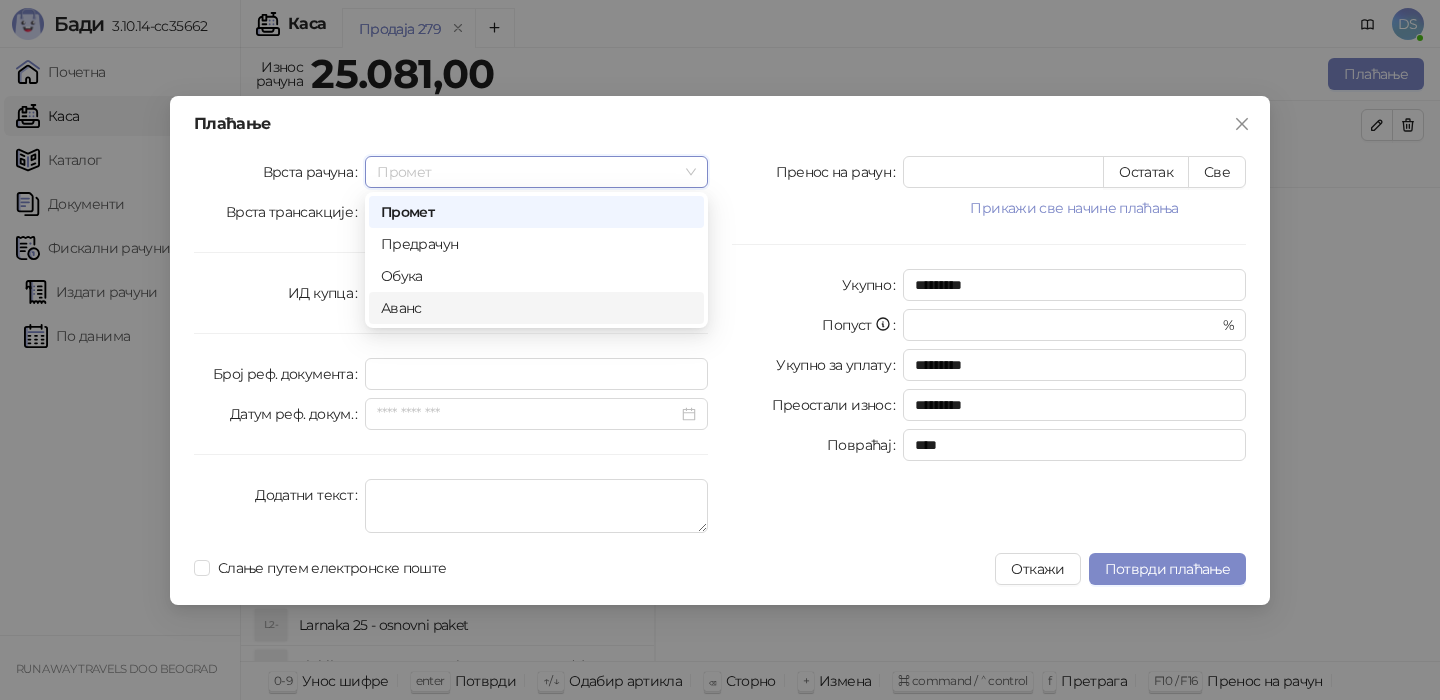 click on "Аванс" at bounding box center (536, 308) 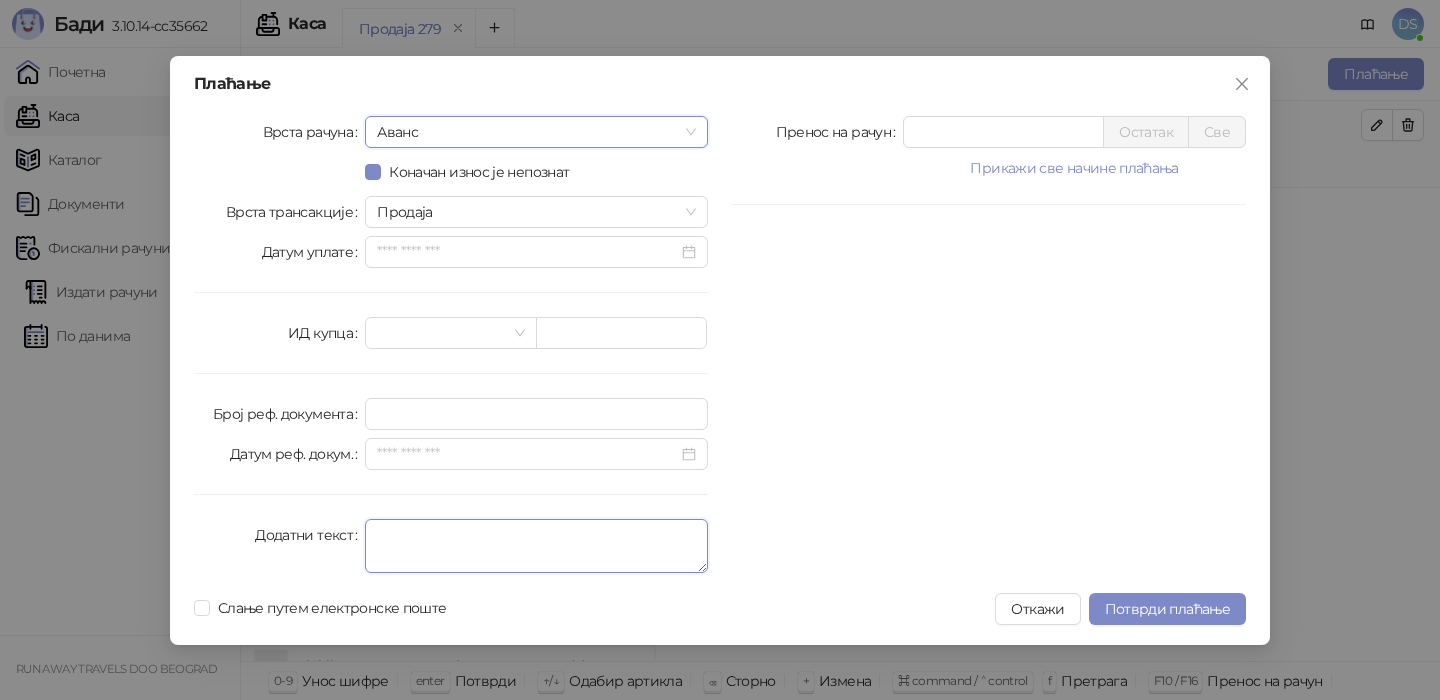 click on "Додатни текст" at bounding box center (536, 546) 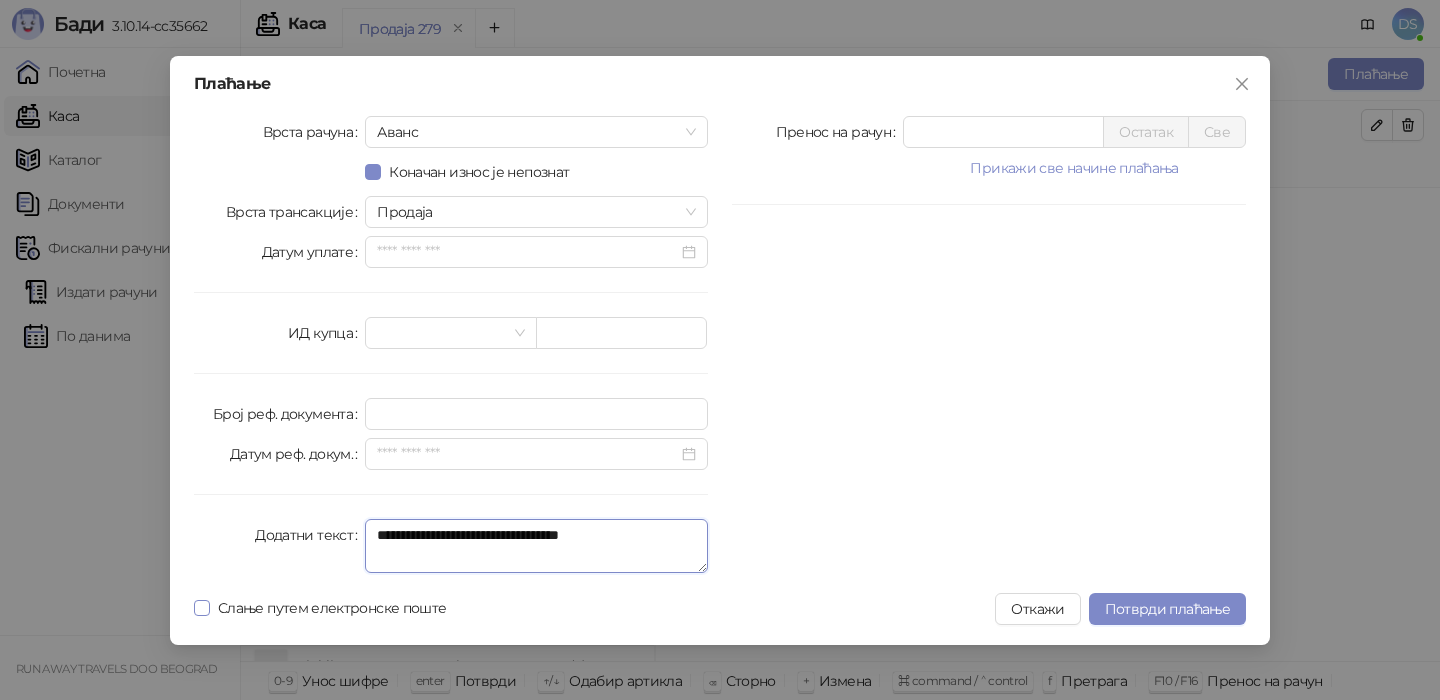 type on "**********" 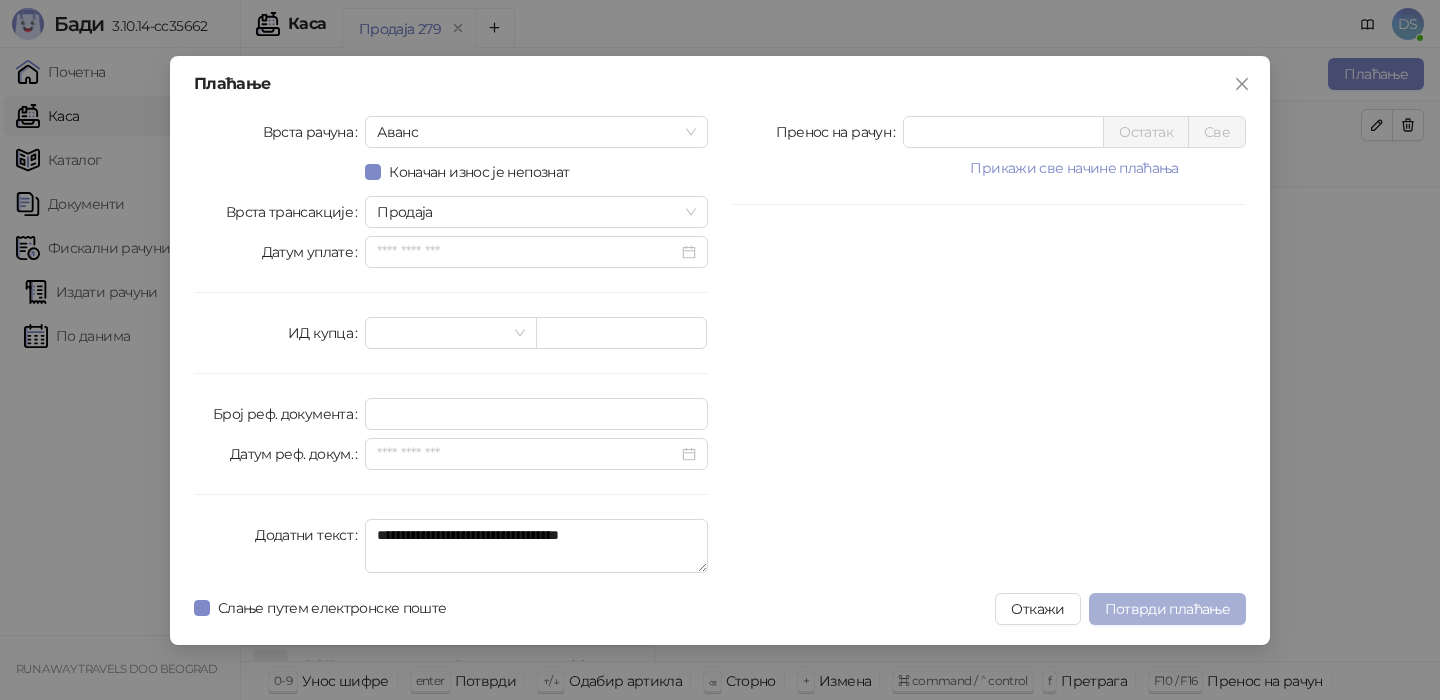 click on "Потврди плаћање" at bounding box center [1167, 609] 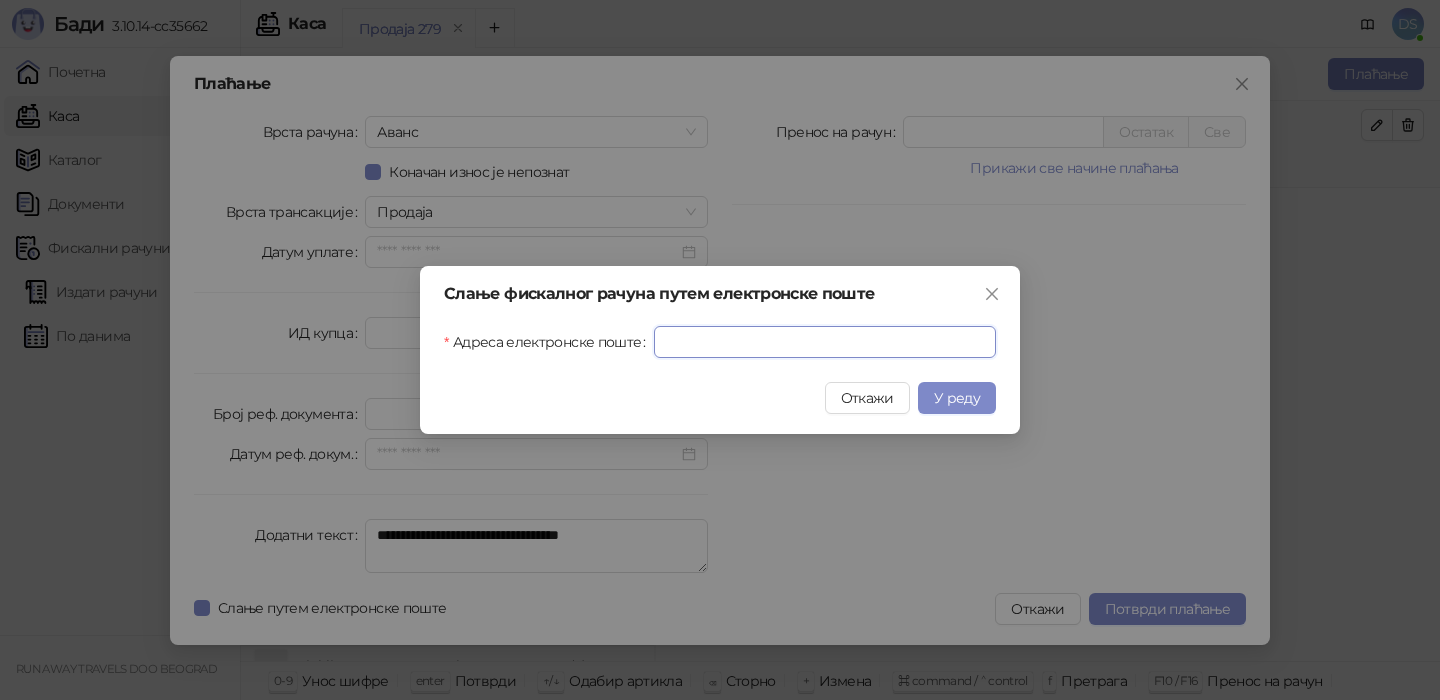 click on "Адреса електронске поште" at bounding box center [825, 342] 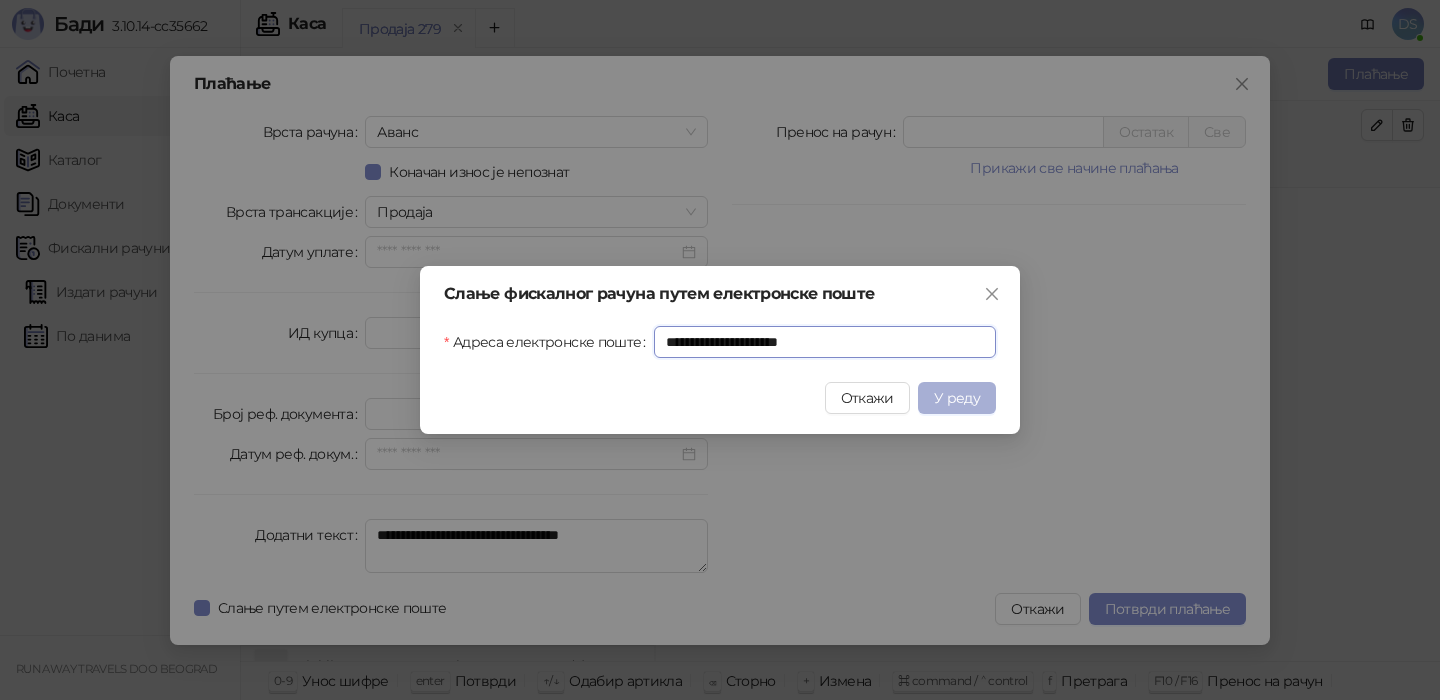 type on "**********" 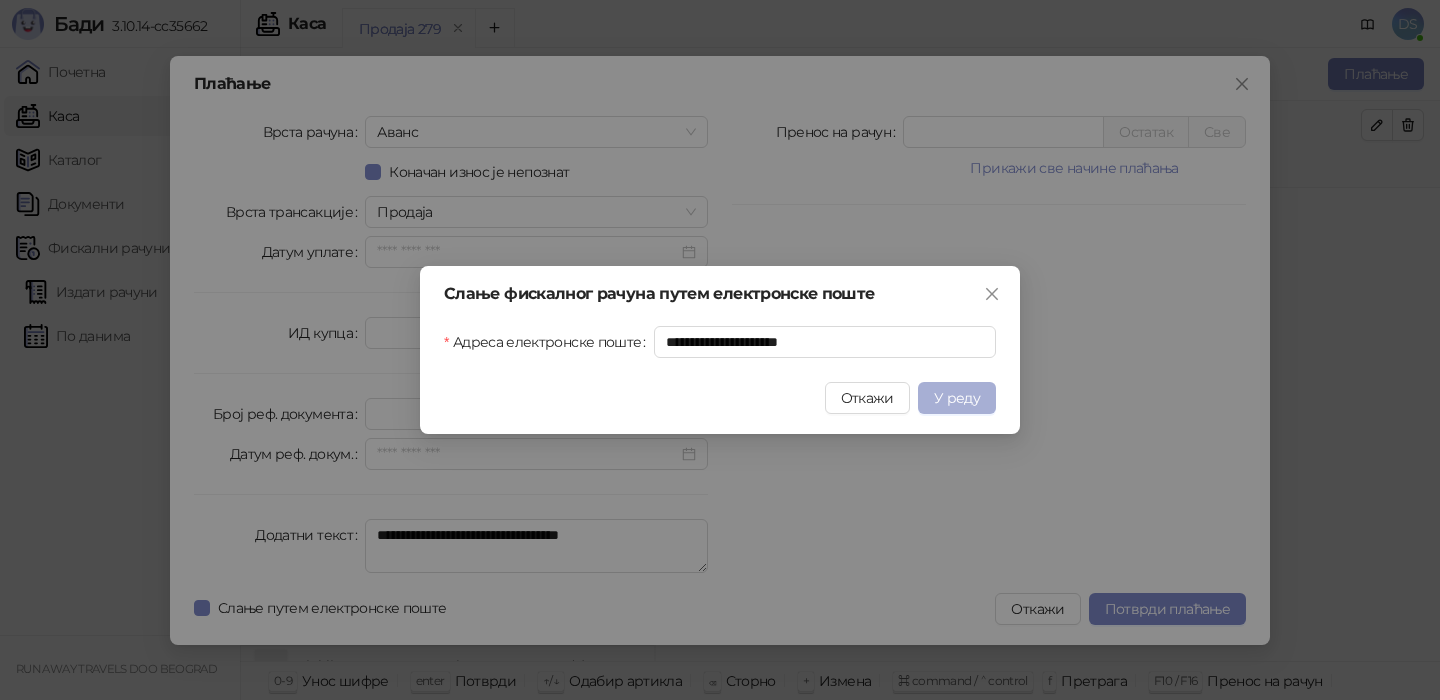 click on "У реду" at bounding box center (957, 398) 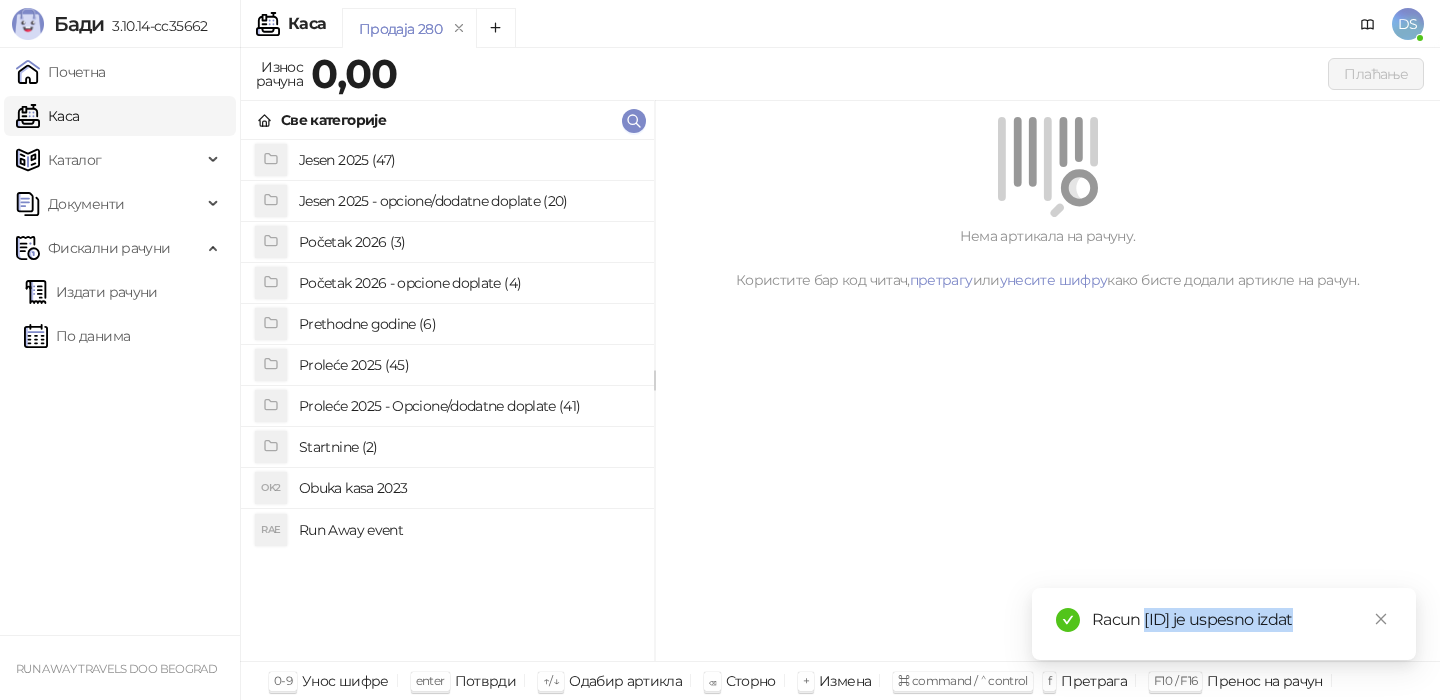 drag, startPoint x: 1338, startPoint y: 599, endPoint x: 1143, endPoint y: 599, distance: 195 